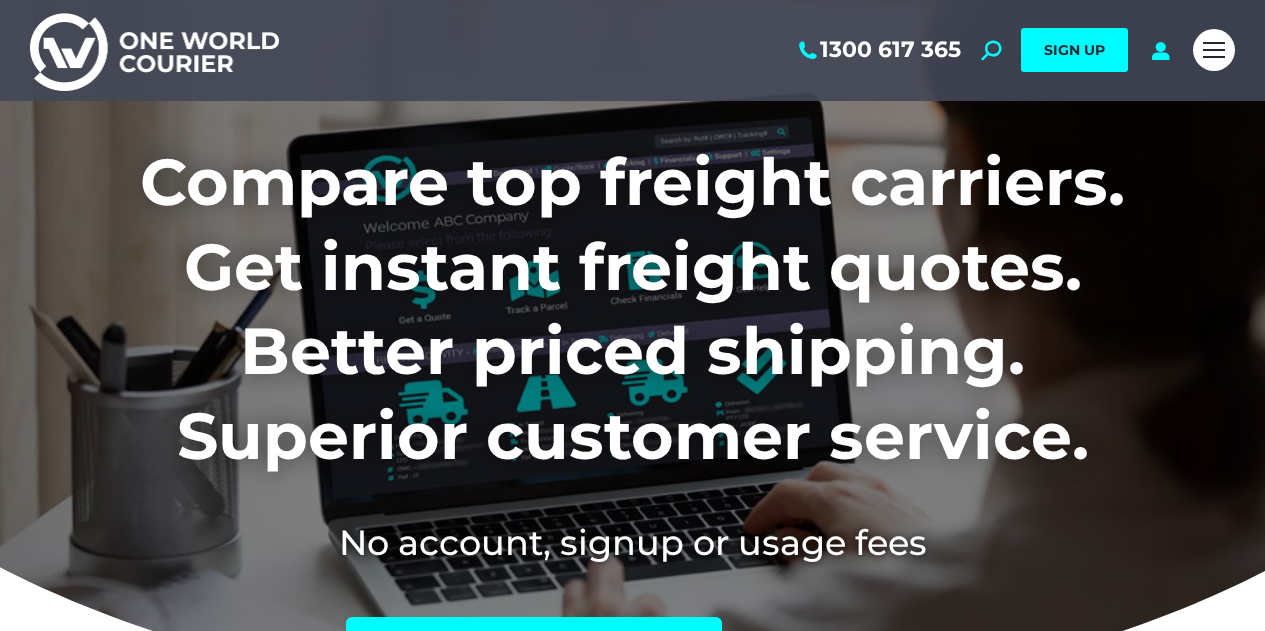 scroll, scrollTop: 0, scrollLeft: 0, axis: both 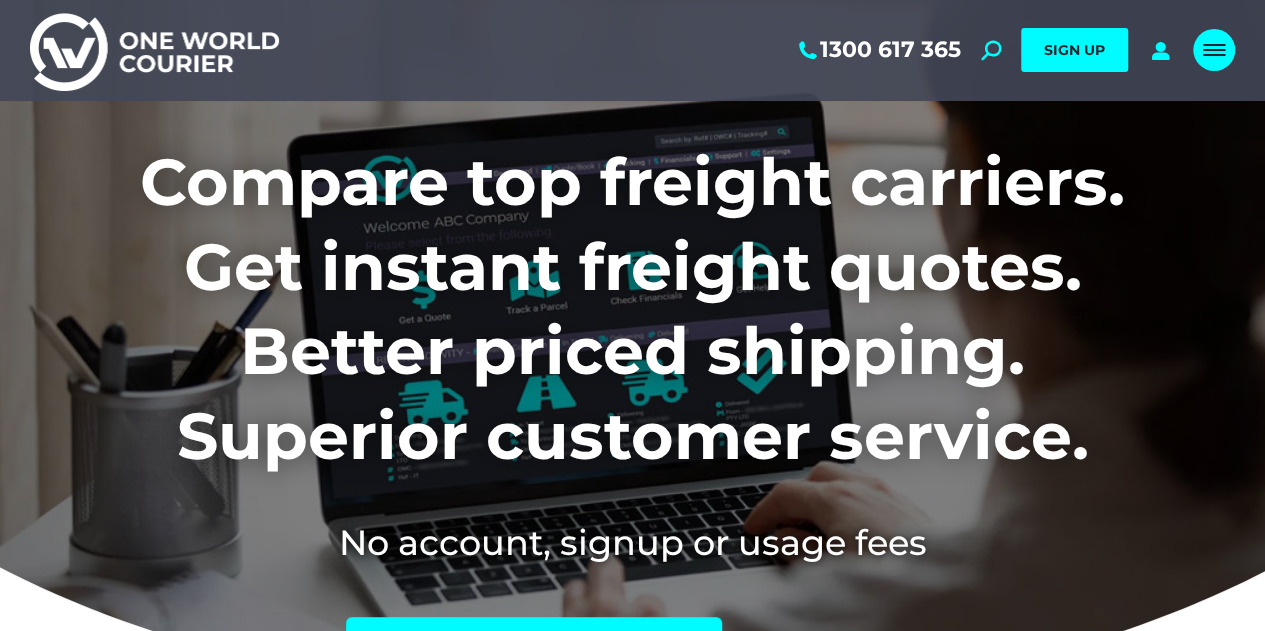 click at bounding box center [1214, 50] 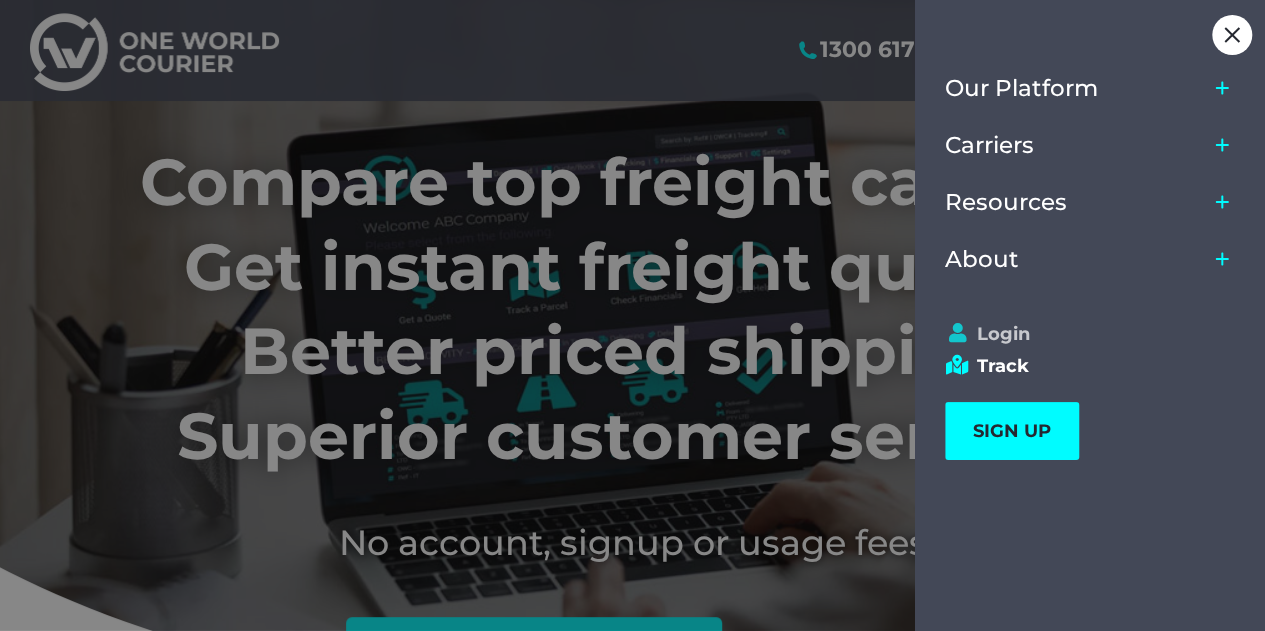 click on "Login" at bounding box center [1081, 334] 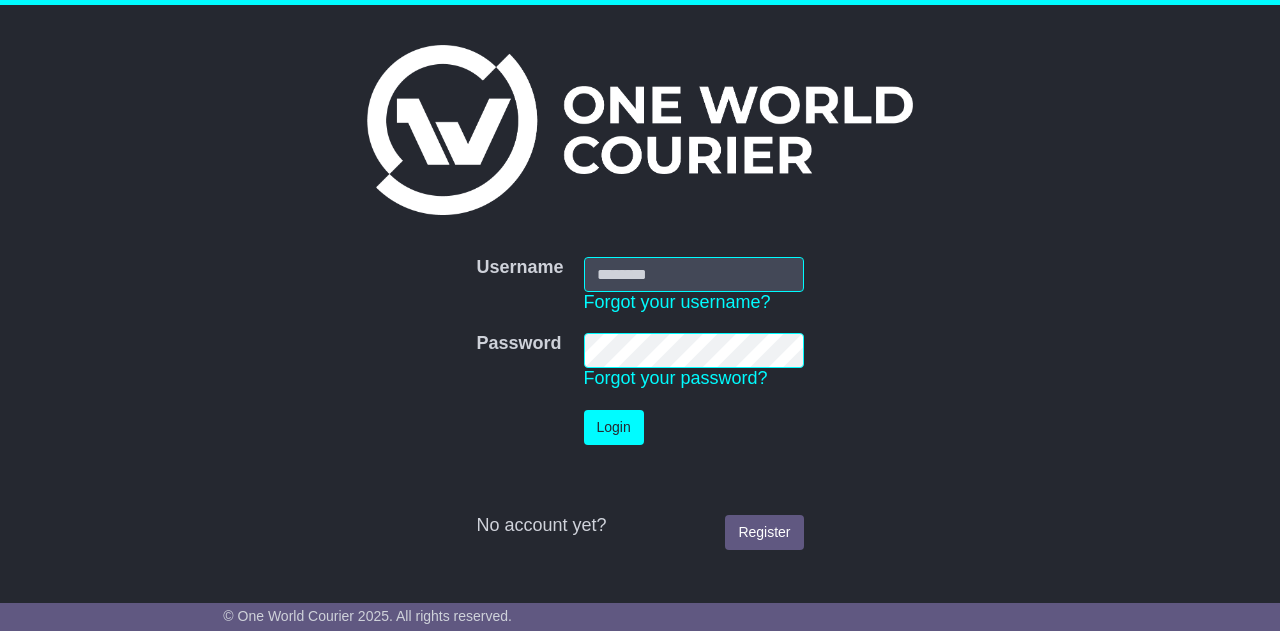 scroll, scrollTop: 0, scrollLeft: 0, axis: both 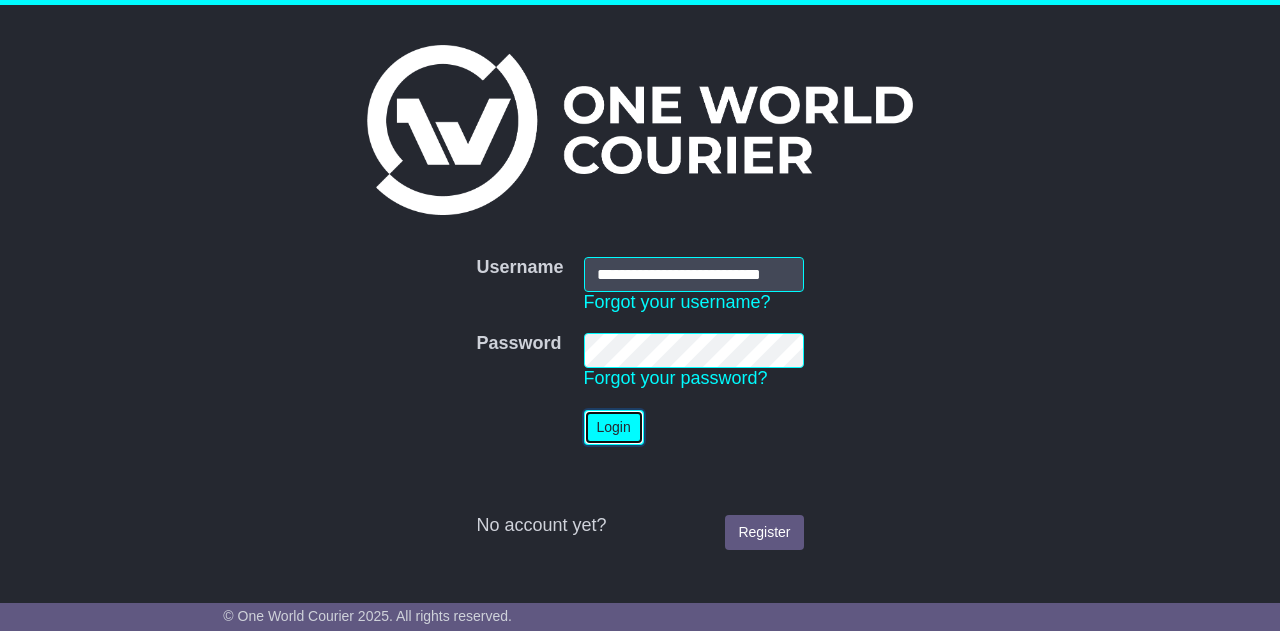click on "Login" at bounding box center (614, 427) 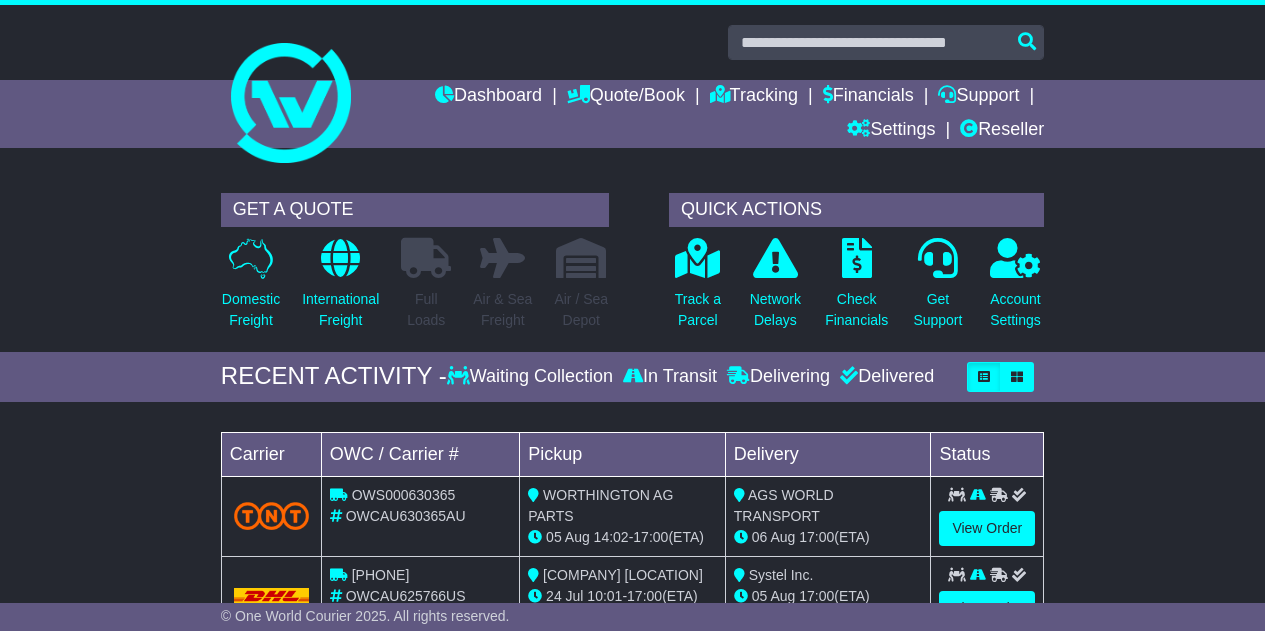 scroll, scrollTop: 0, scrollLeft: 0, axis: both 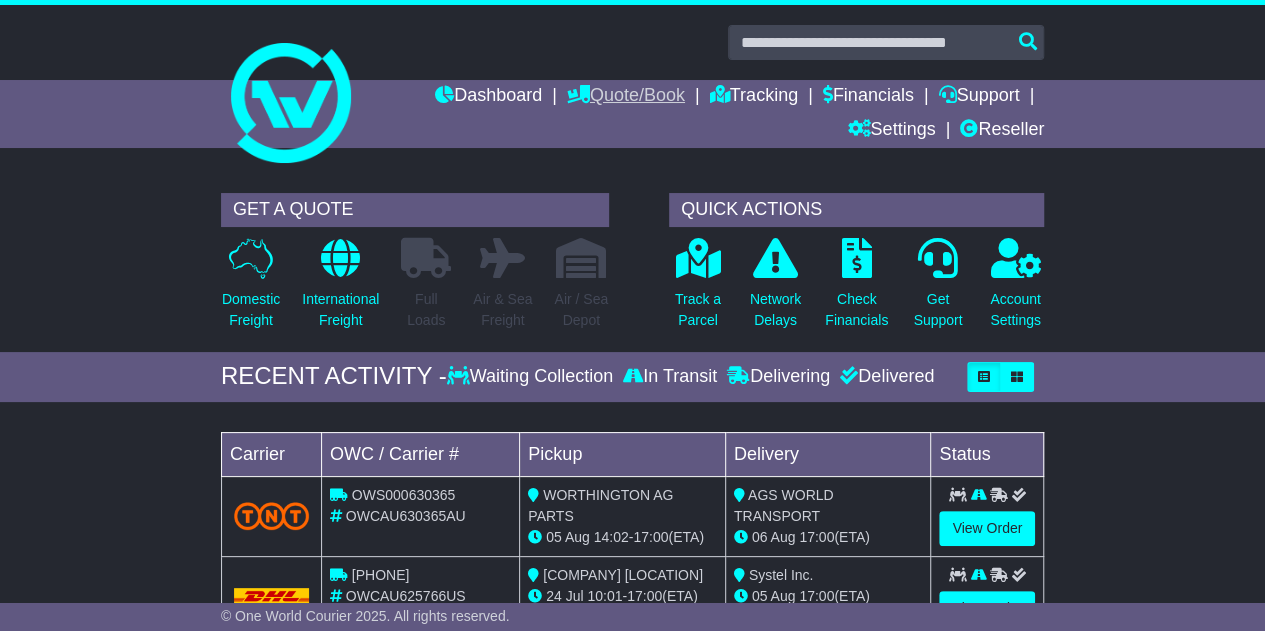 click on "Quote/Book" at bounding box center (626, 97) 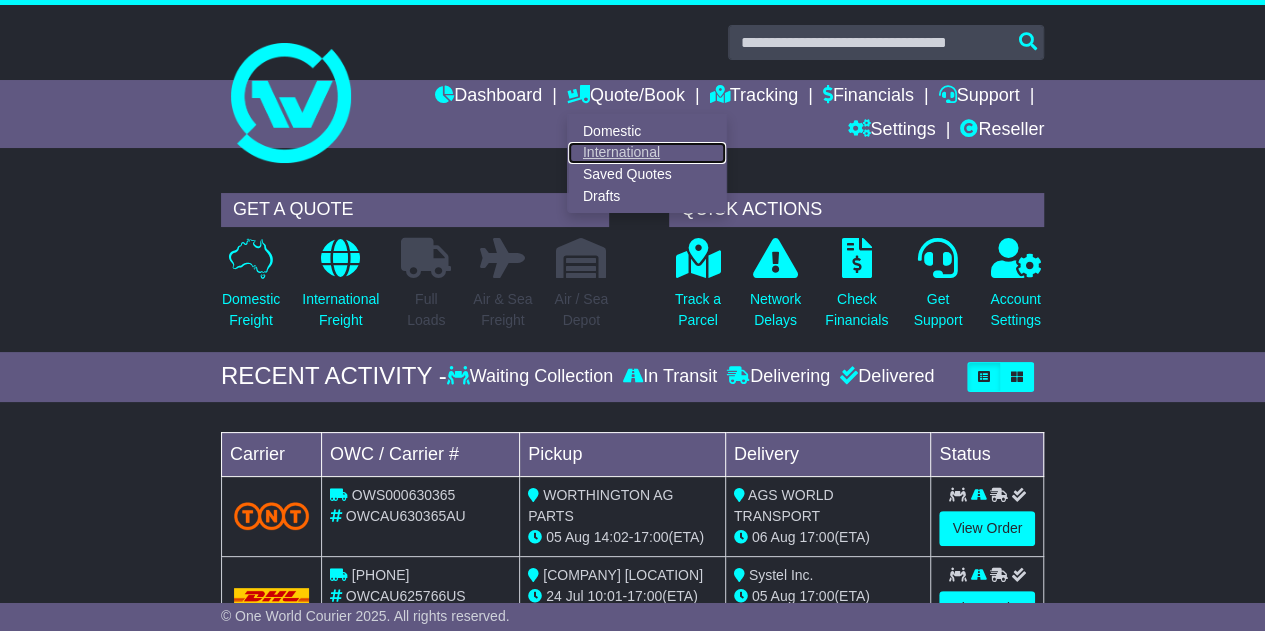 click on "International" at bounding box center (647, 153) 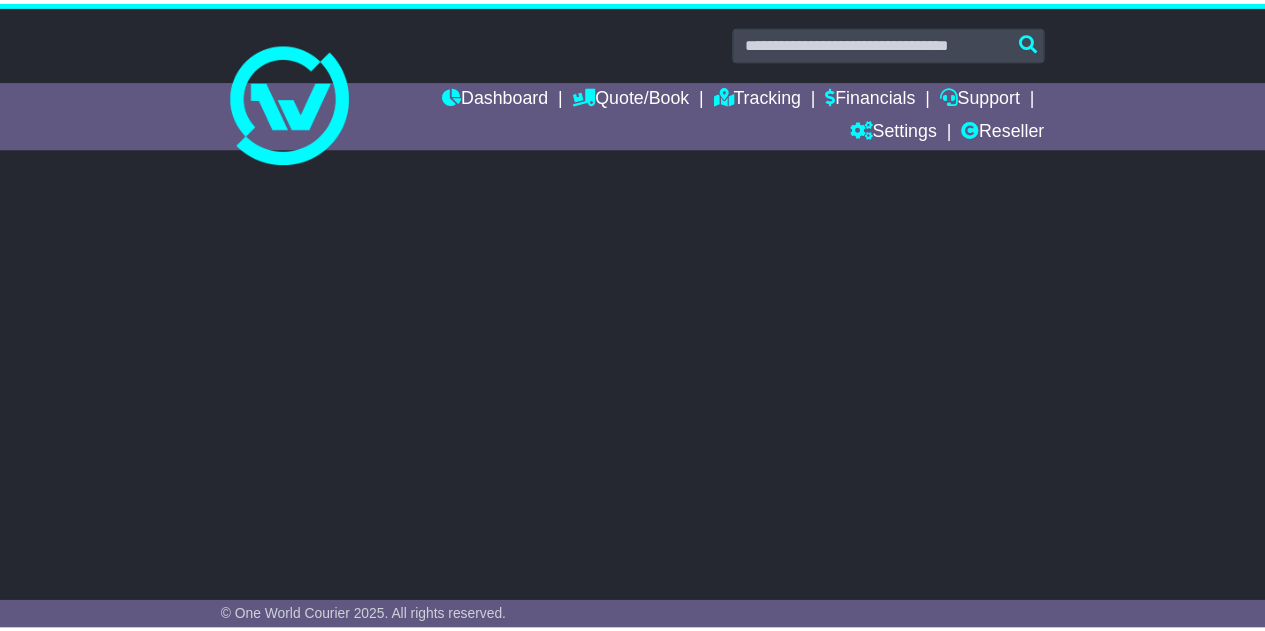 scroll, scrollTop: 0, scrollLeft: 0, axis: both 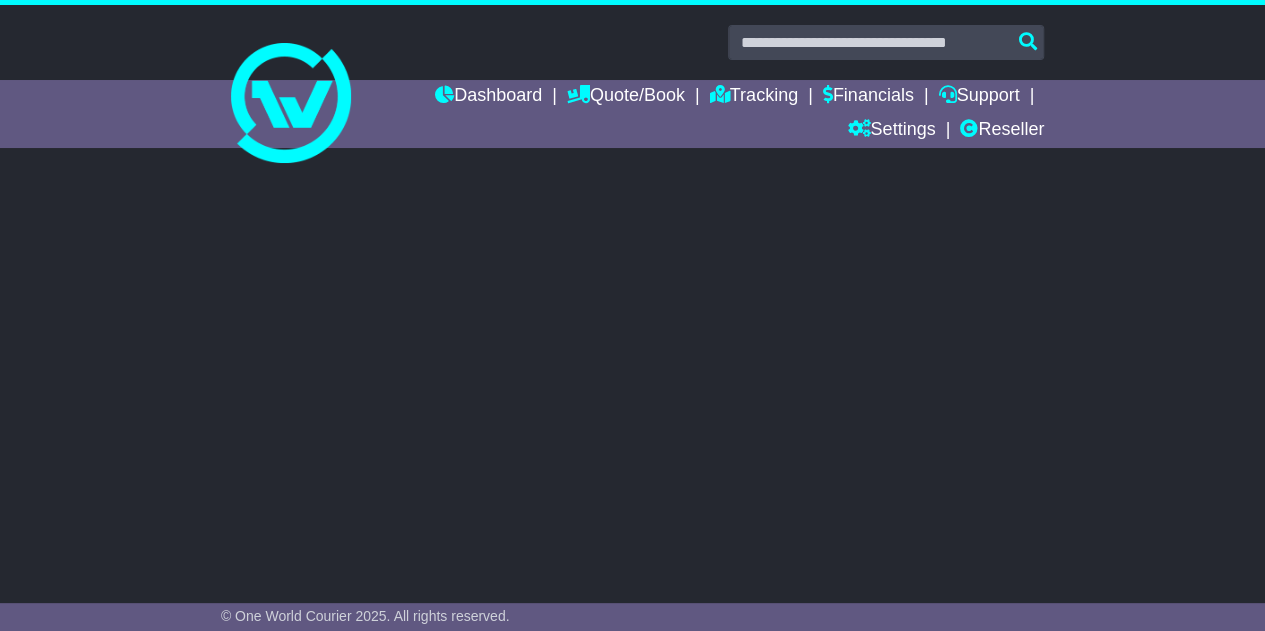 select on "**" 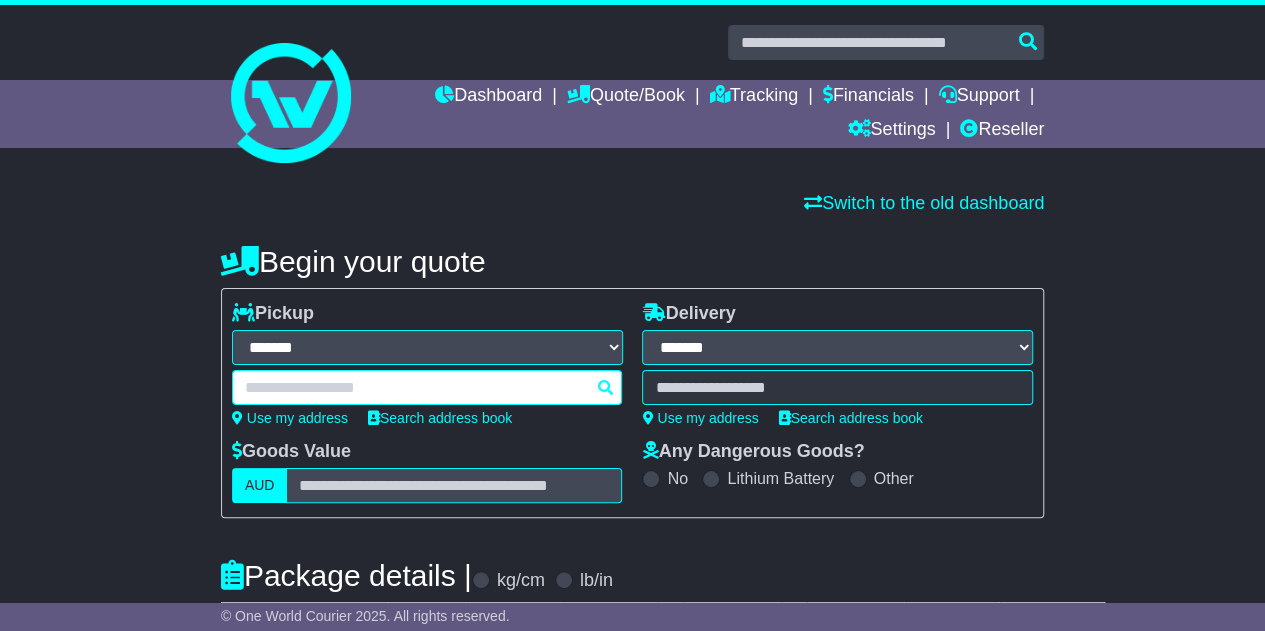 click at bounding box center (427, 387) 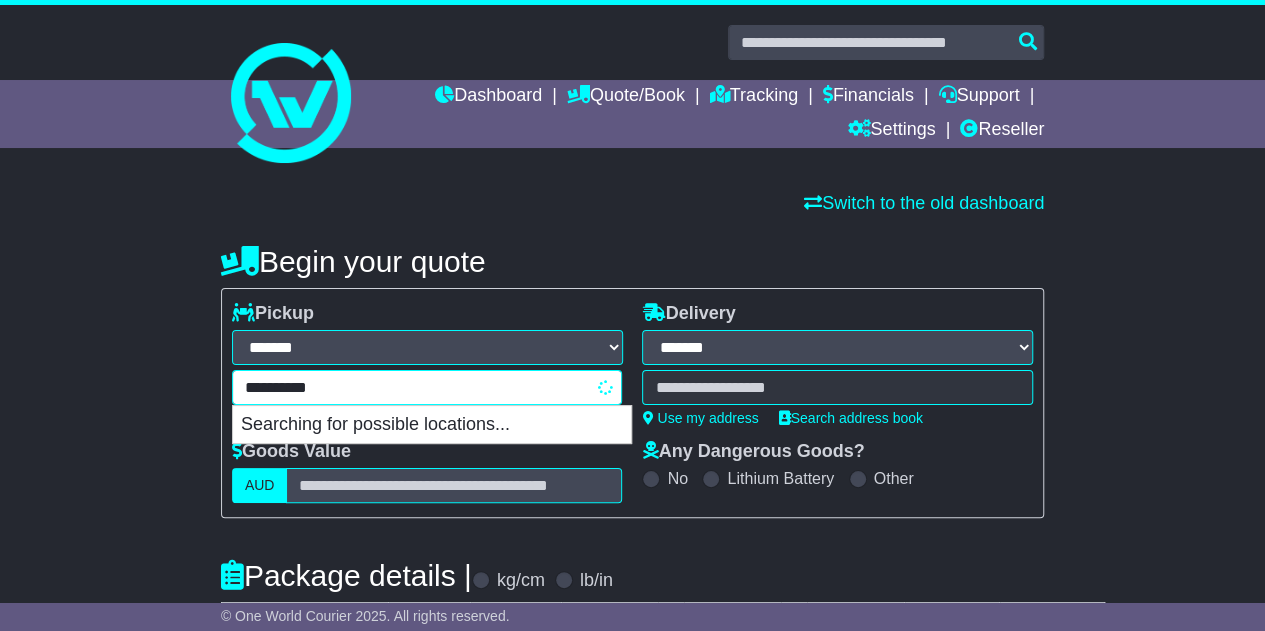type on "**********" 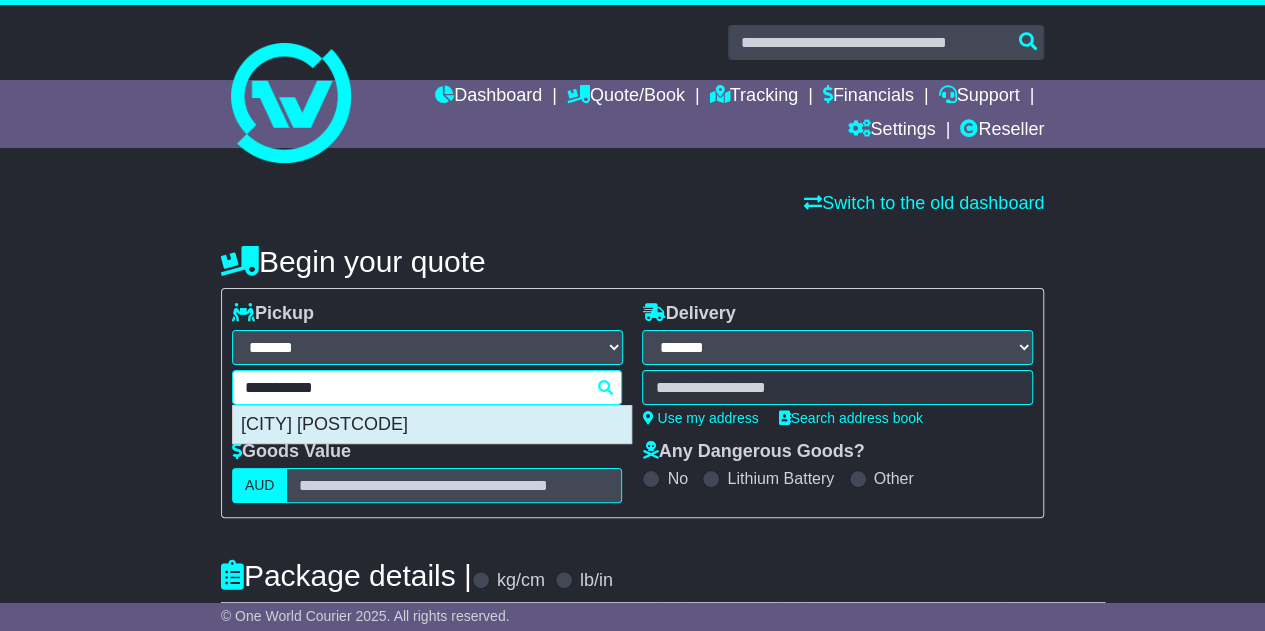 click on "KEMPS CREEK 2178" at bounding box center (432, 425) 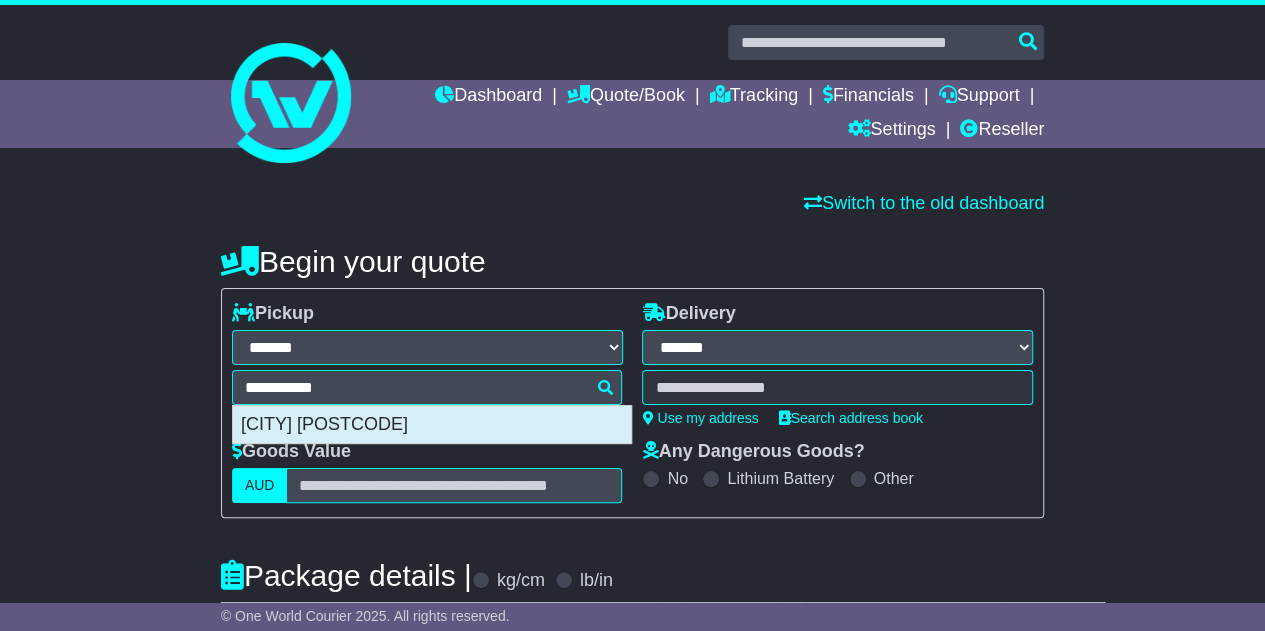 type on "**********" 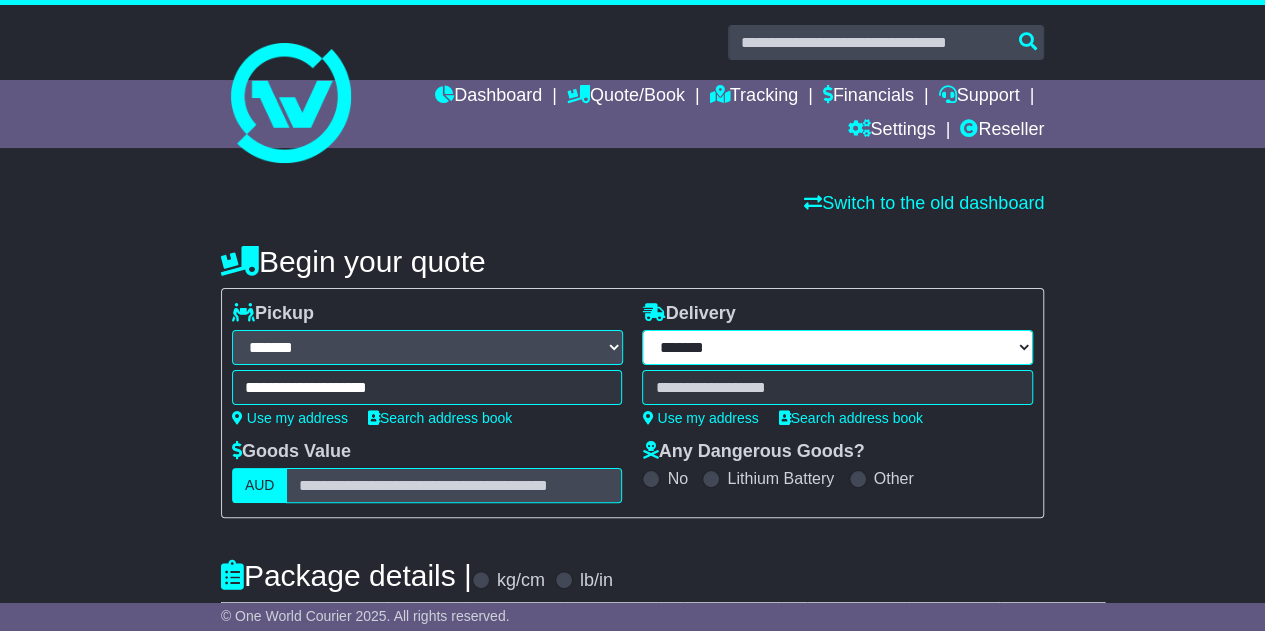 click on "**********" at bounding box center (837, 347) 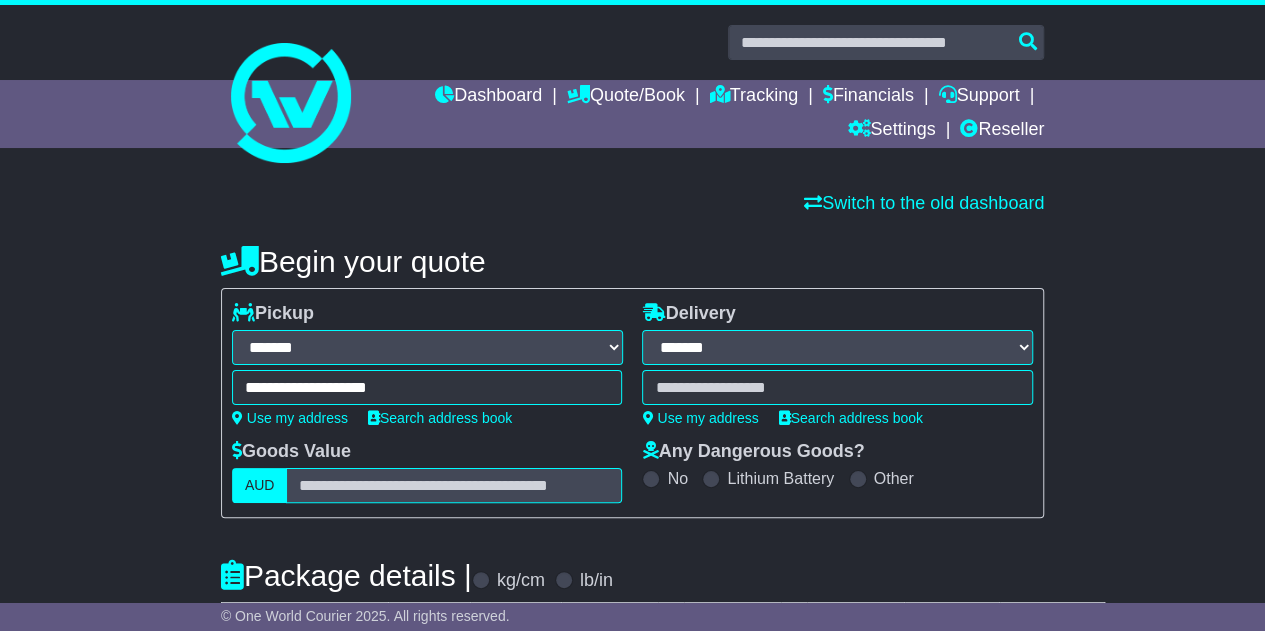 click on "**********" at bounding box center (837, 347) 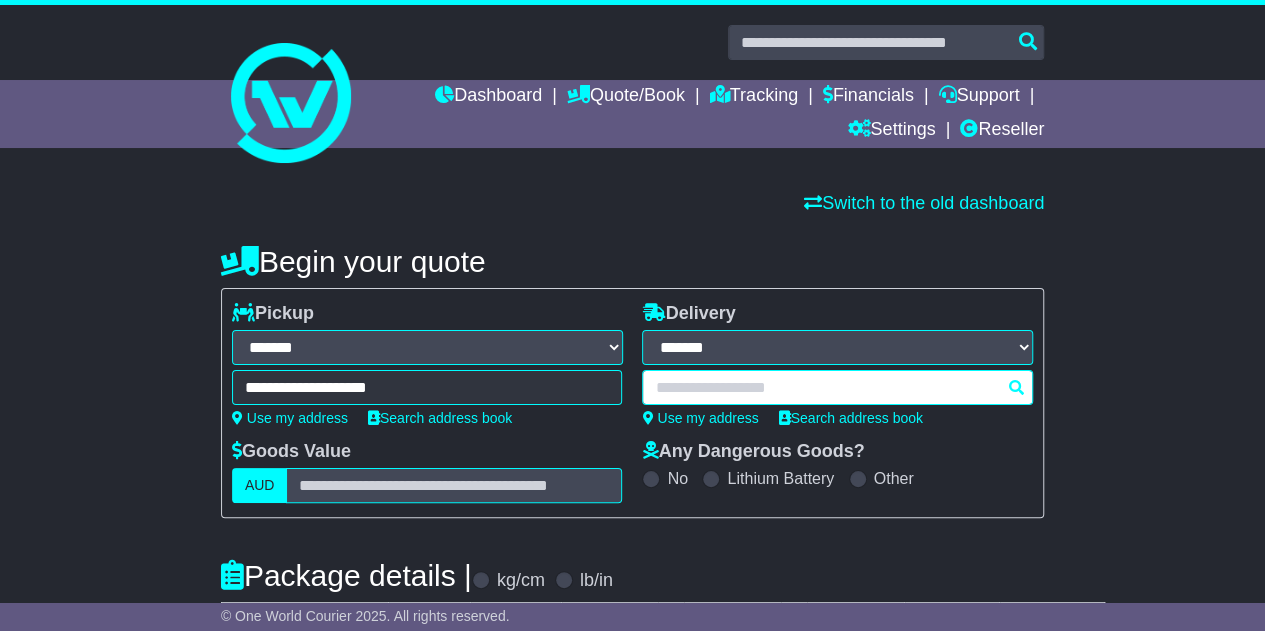 click at bounding box center (837, 387) 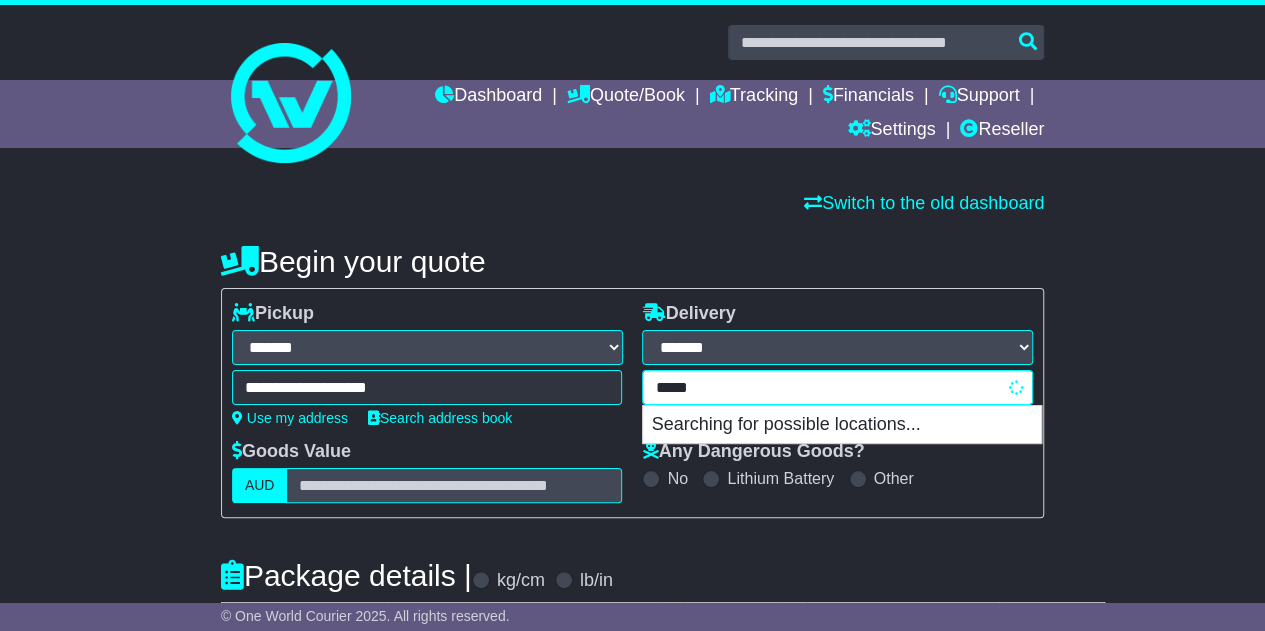 type on "******" 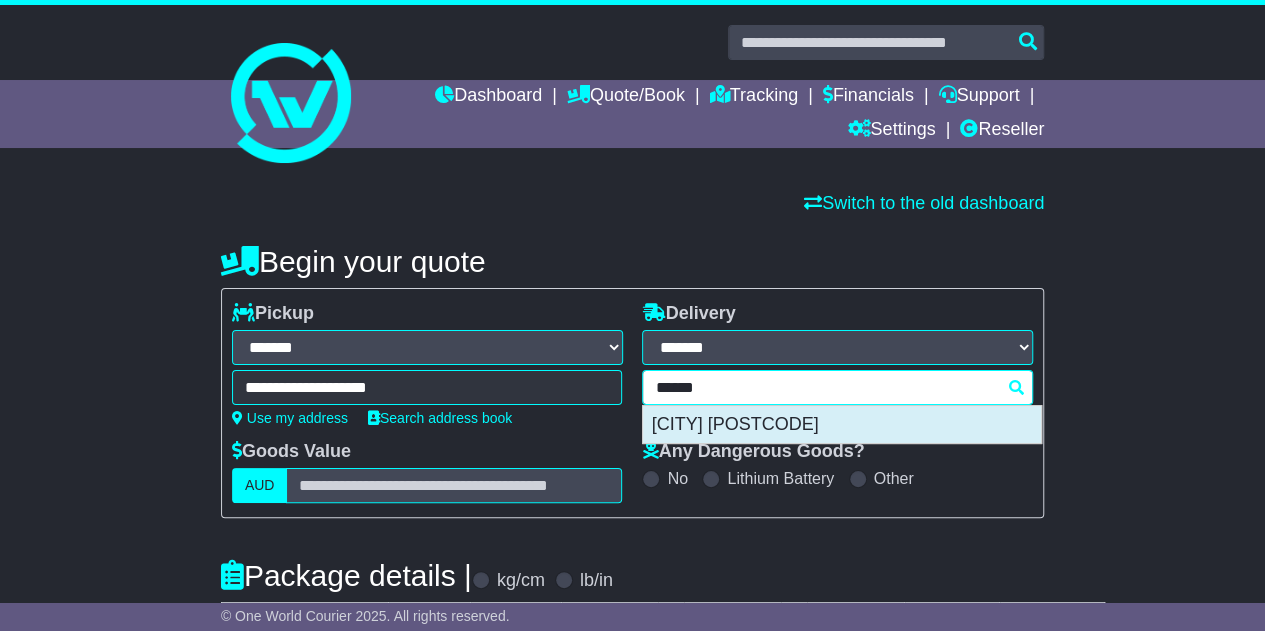 click on "SHANGHAI 200233" at bounding box center (842, 425) 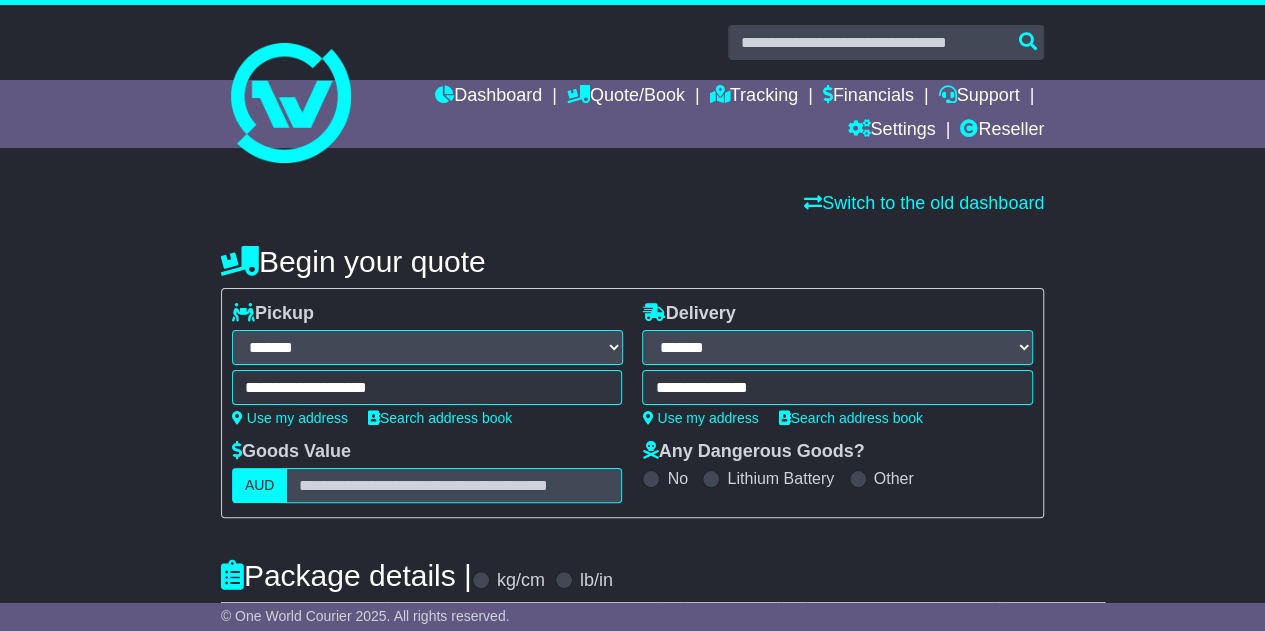 type on "**********" 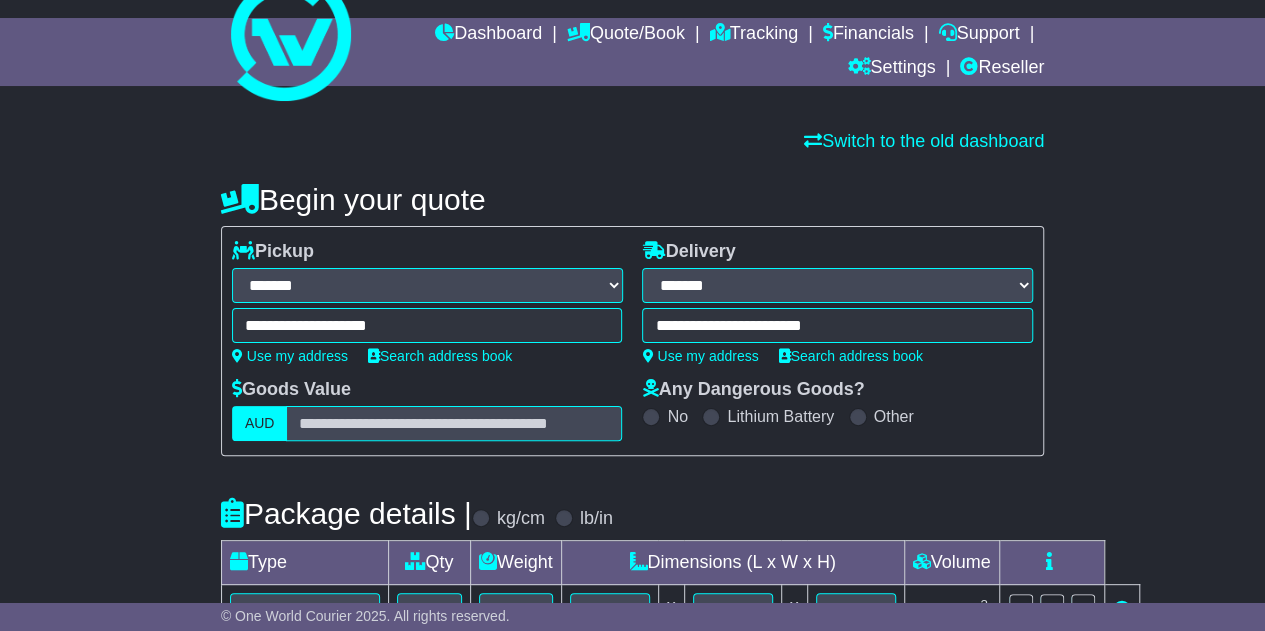 scroll, scrollTop: 200, scrollLeft: 0, axis: vertical 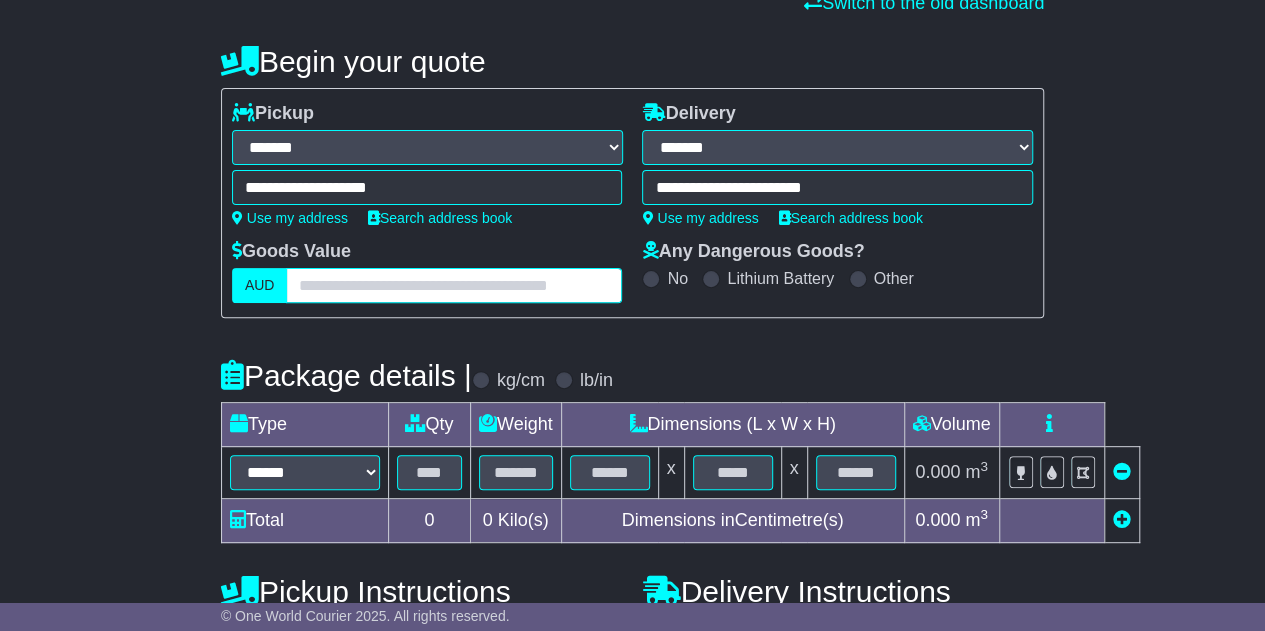 click at bounding box center (454, 285) 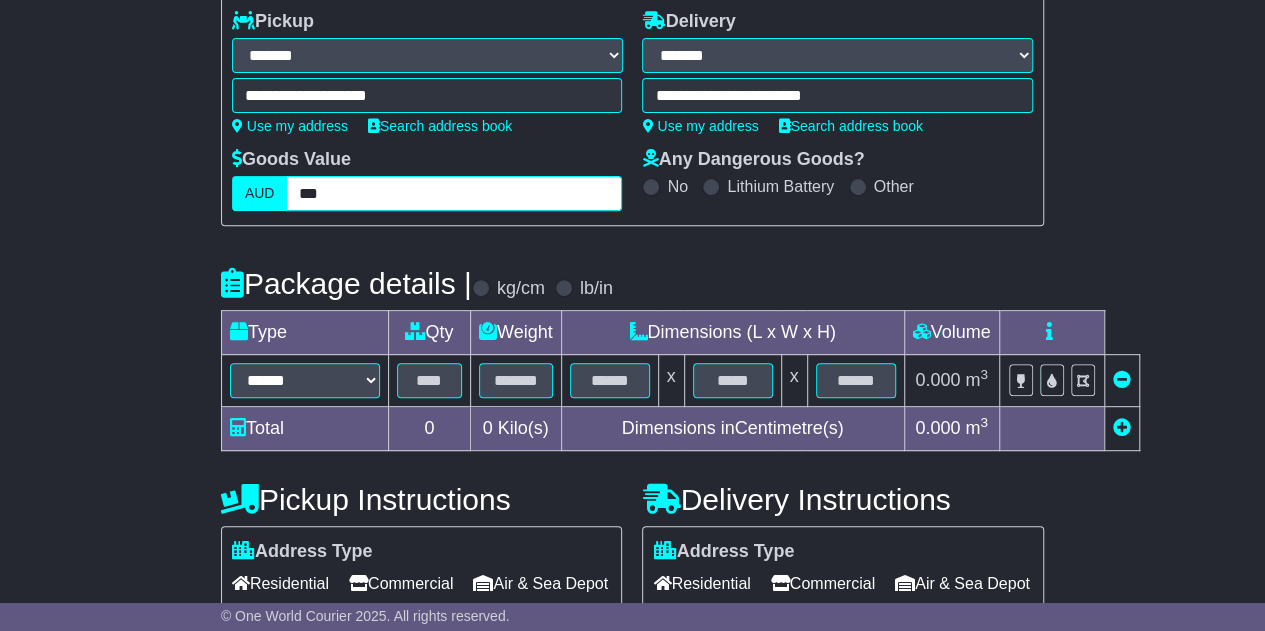 scroll, scrollTop: 400, scrollLeft: 0, axis: vertical 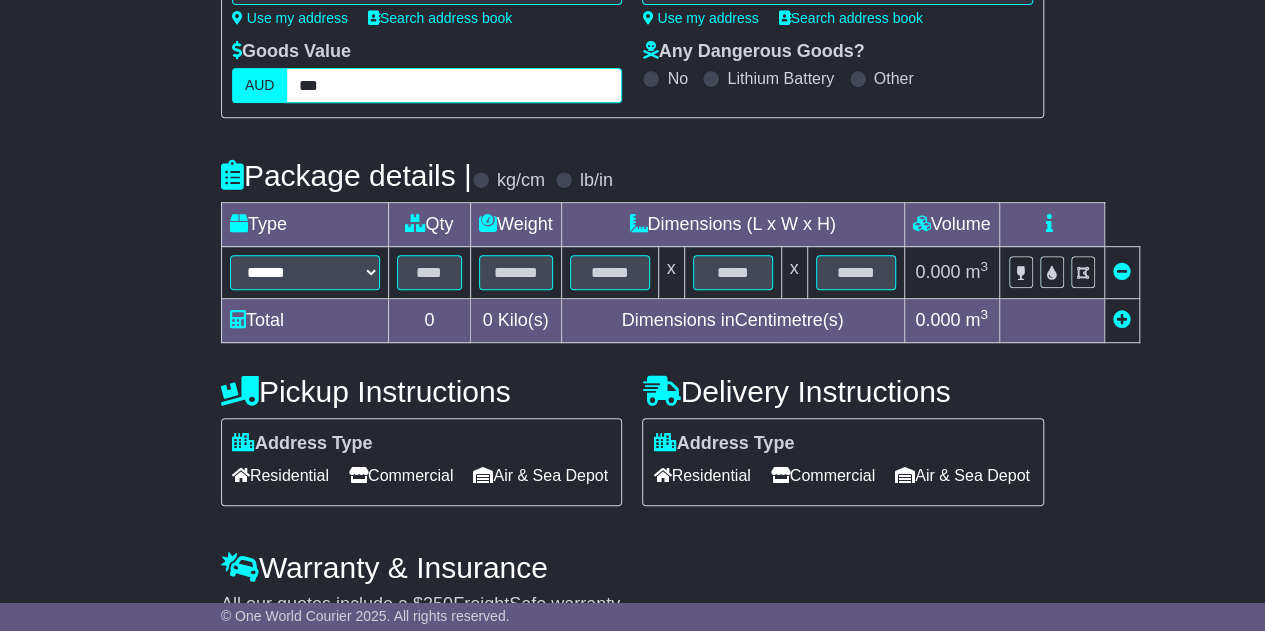 type on "***" 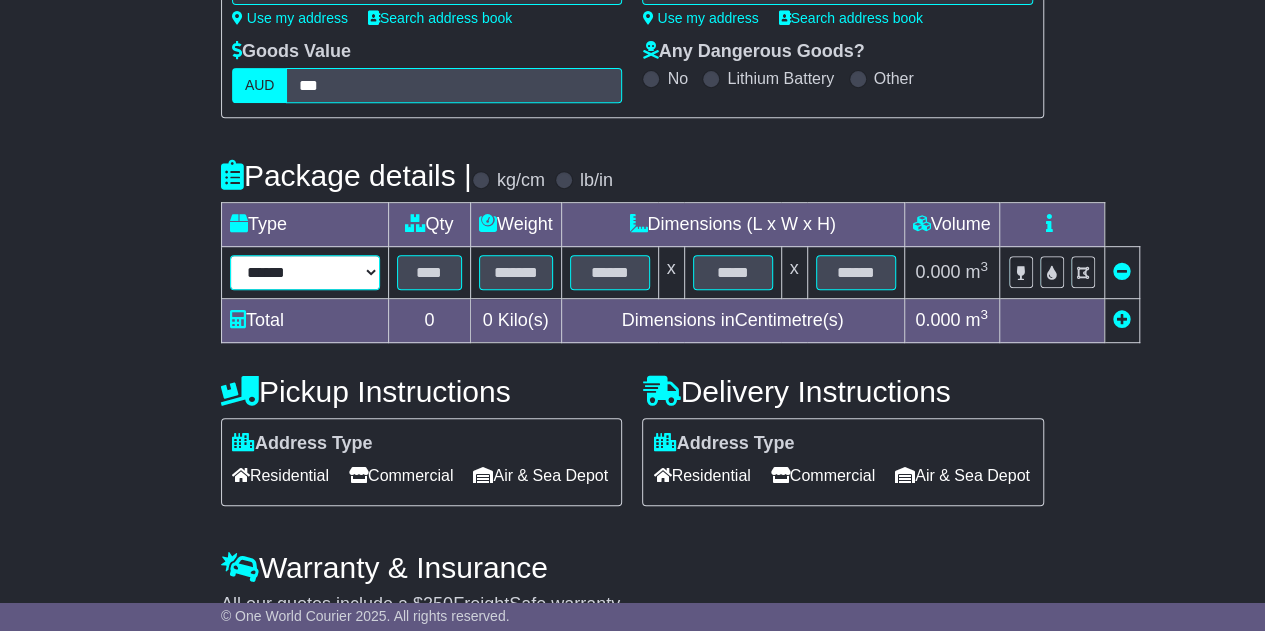 click on "****** ****** *** ******** ***** **** **** ****** *** *******" at bounding box center [305, 272] 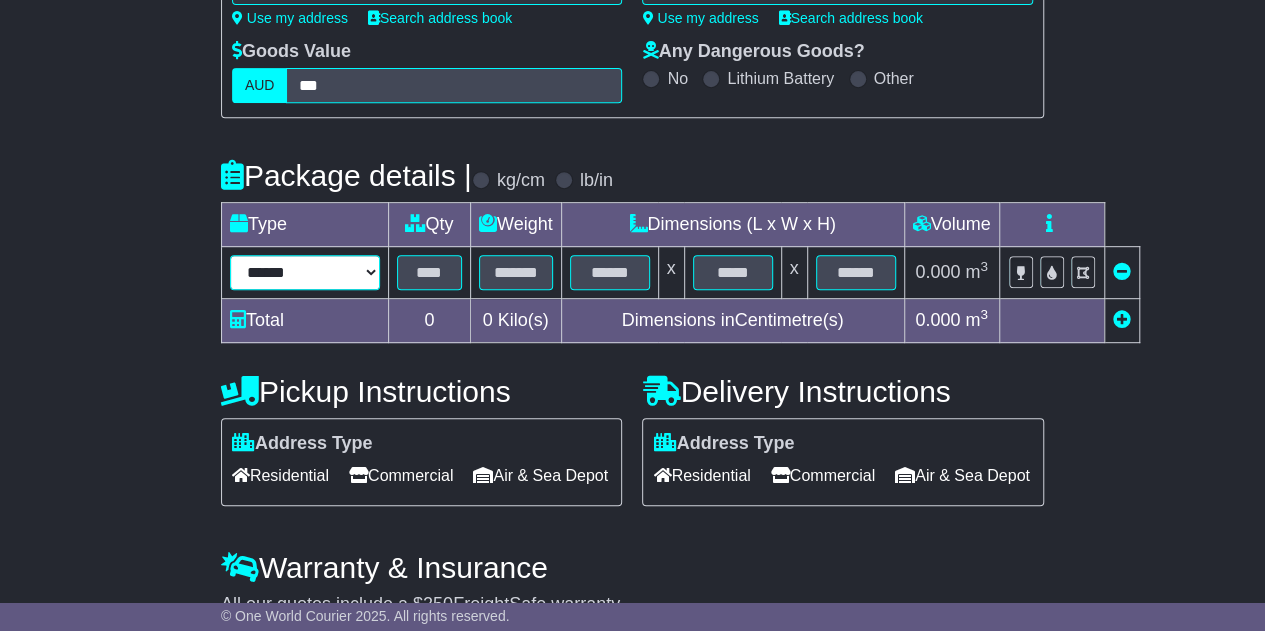 select on "***" 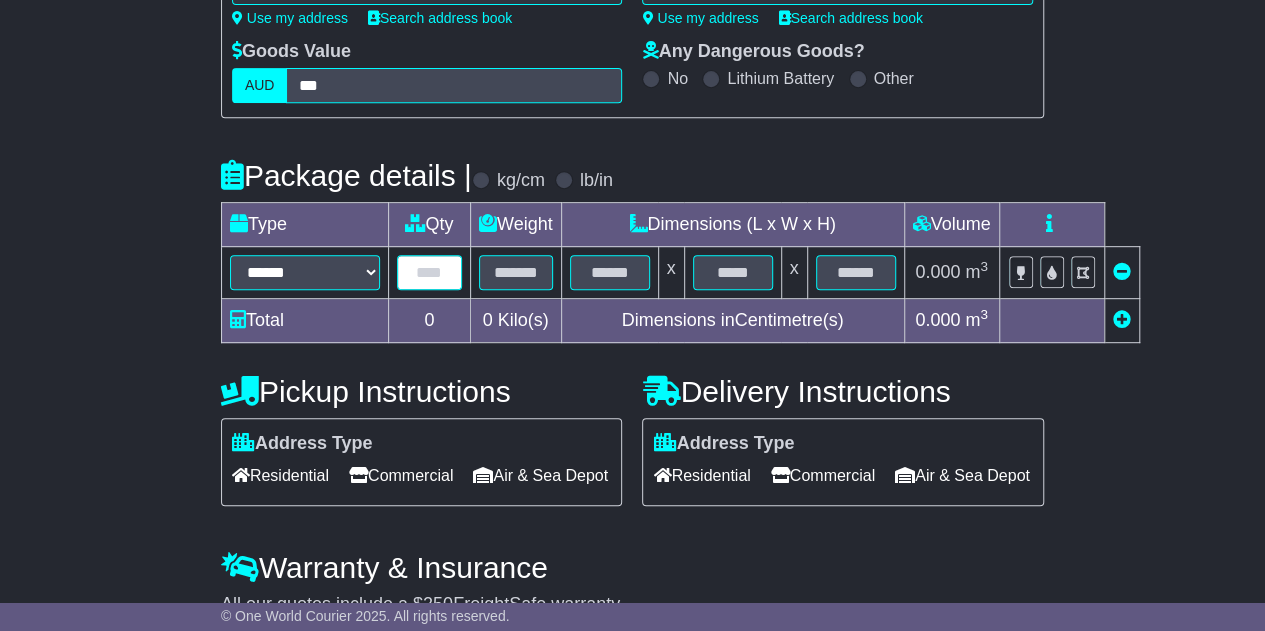 click at bounding box center (429, 272) 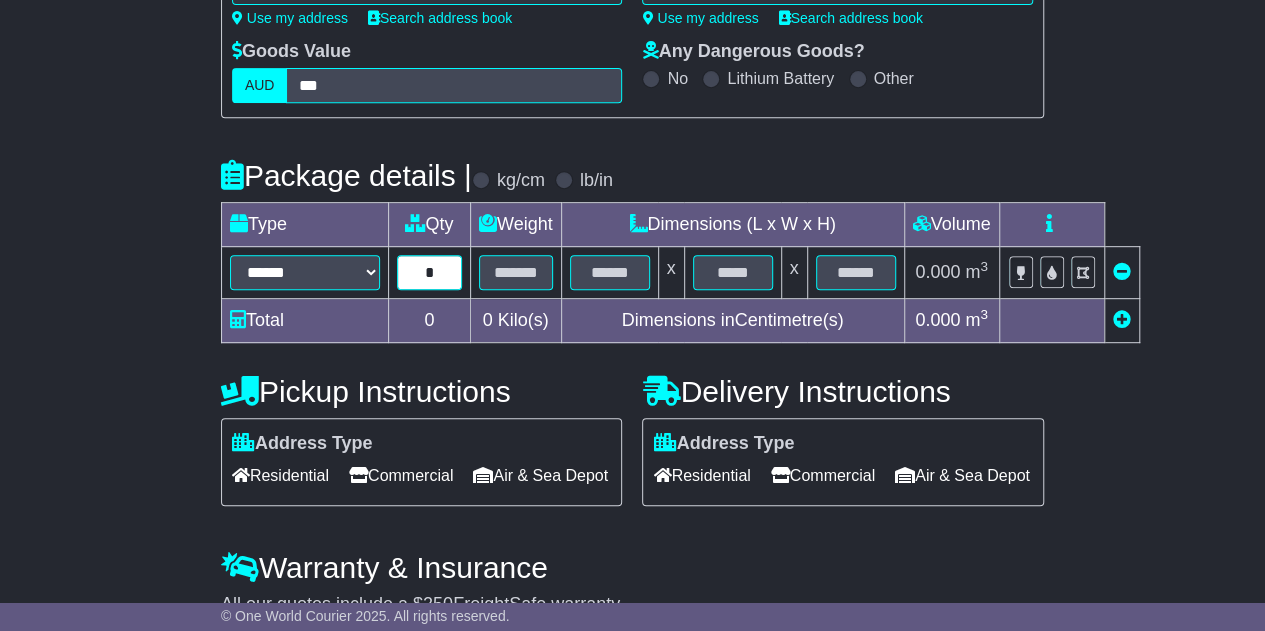 type on "*" 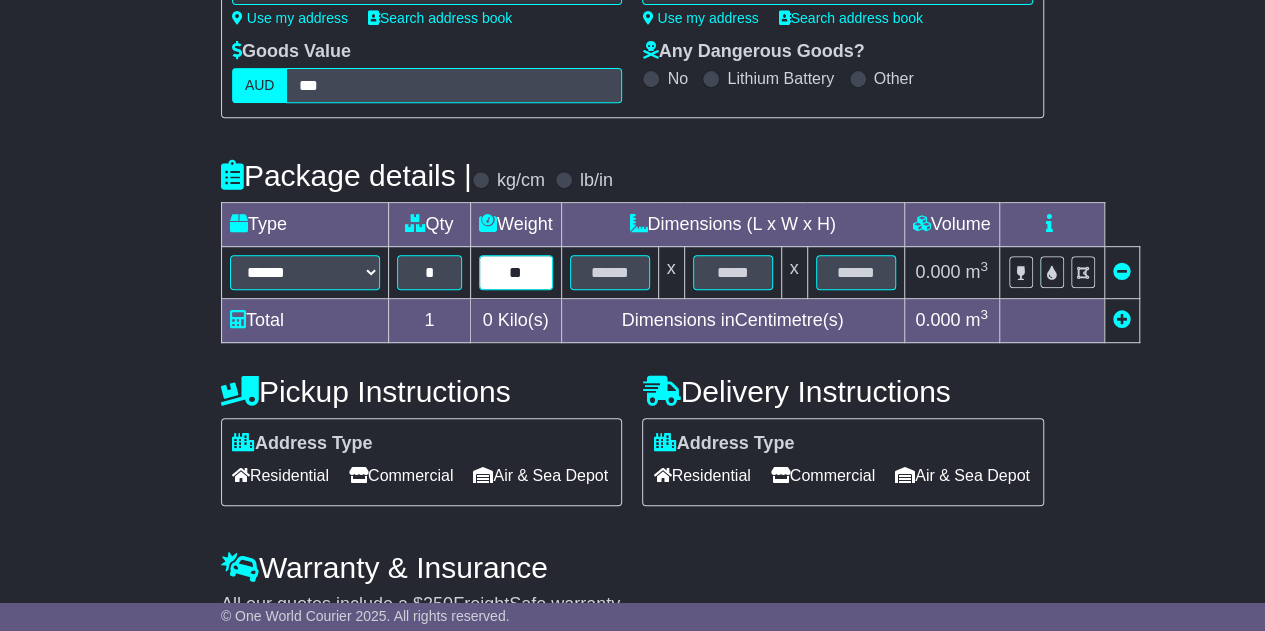type on "**" 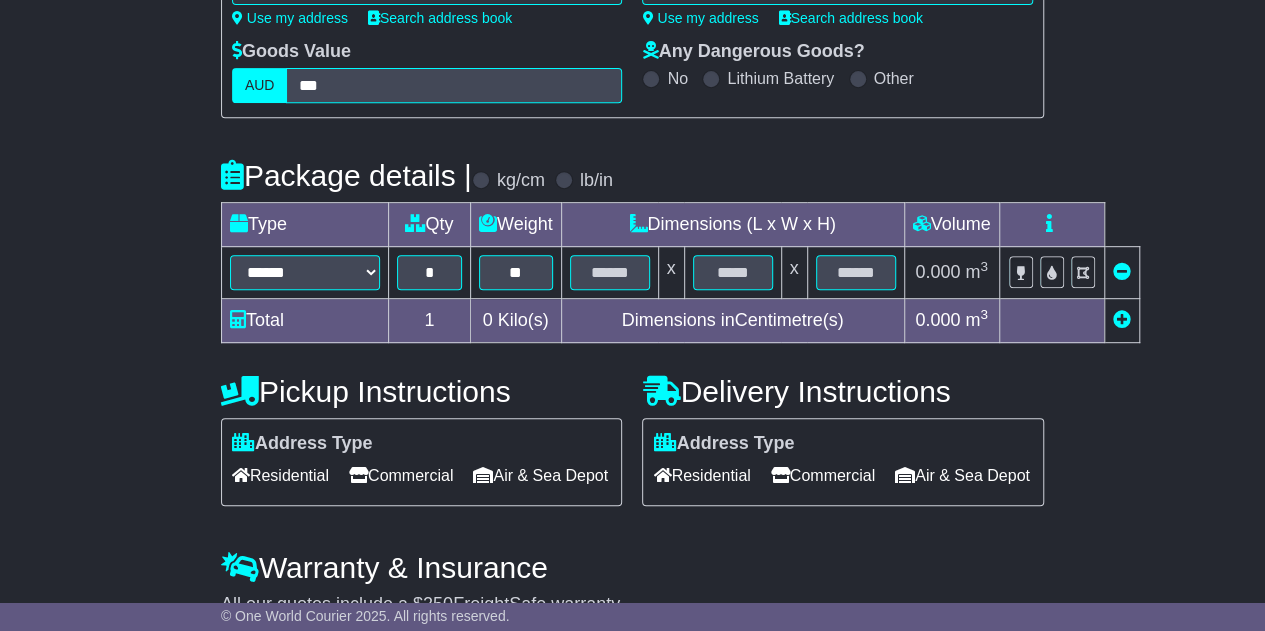 click on "**********" at bounding box center [632, 367] 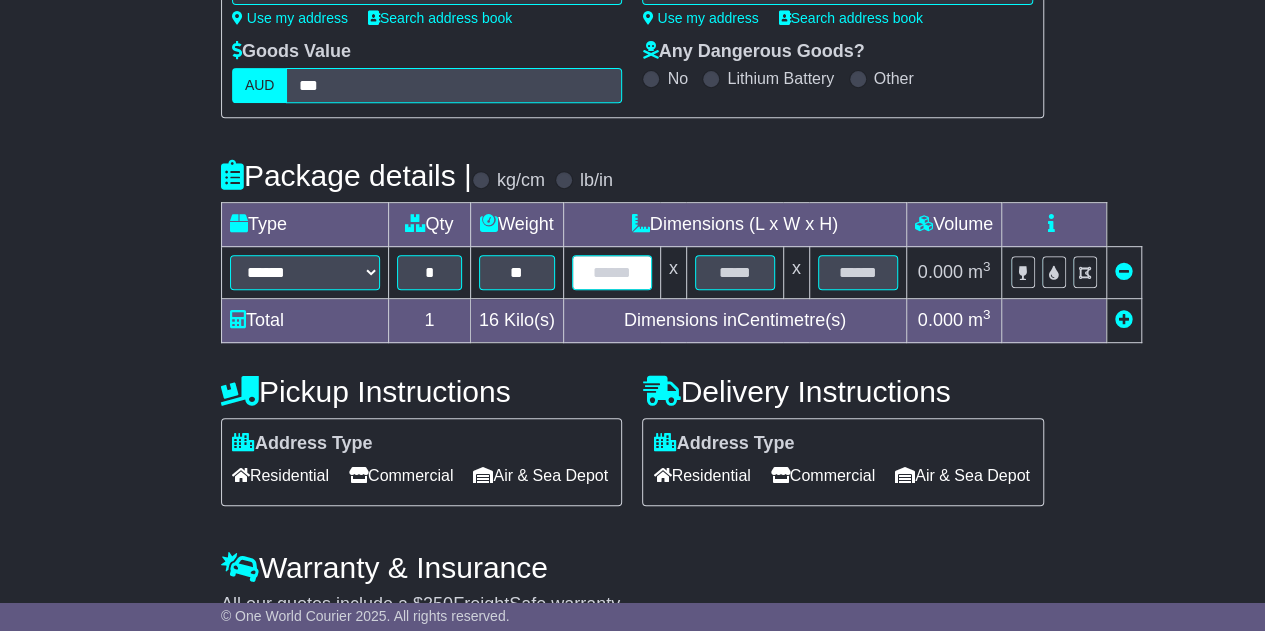 click at bounding box center [612, 272] 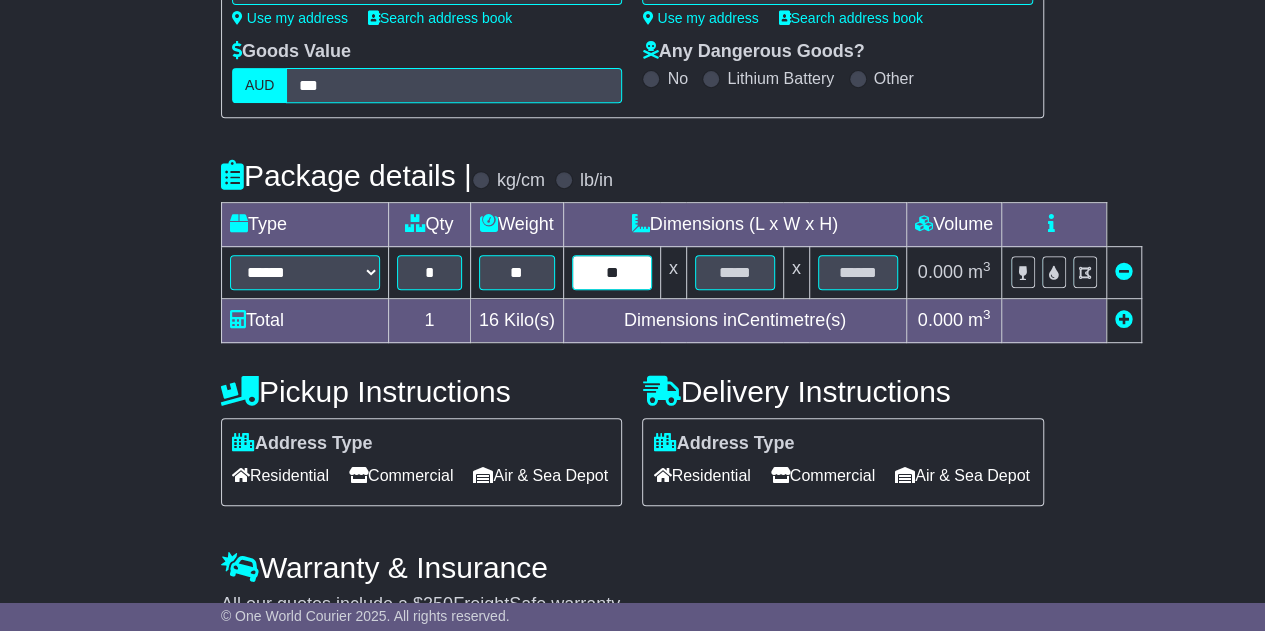 type on "**" 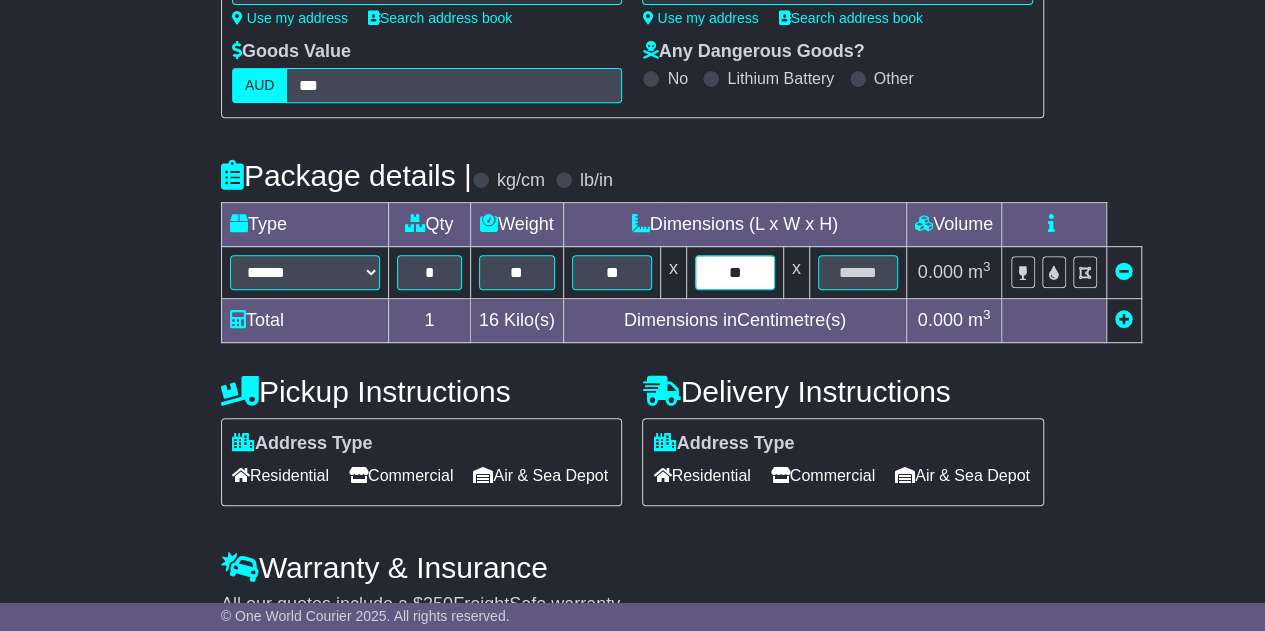 type on "**" 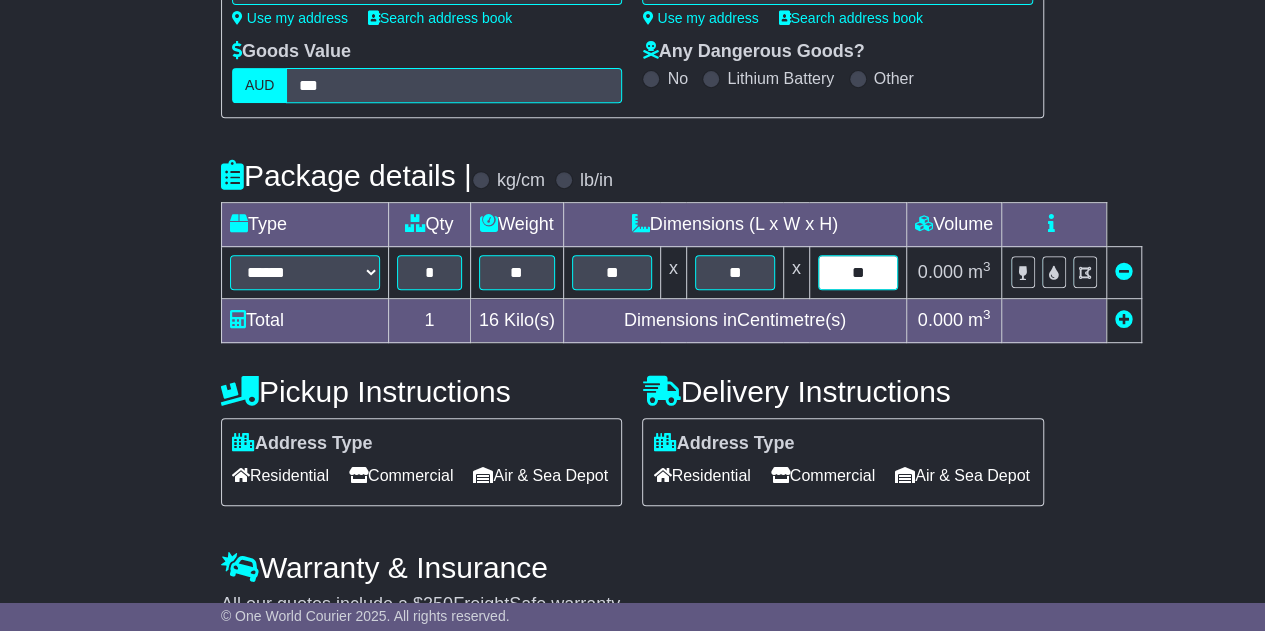 type on "**" 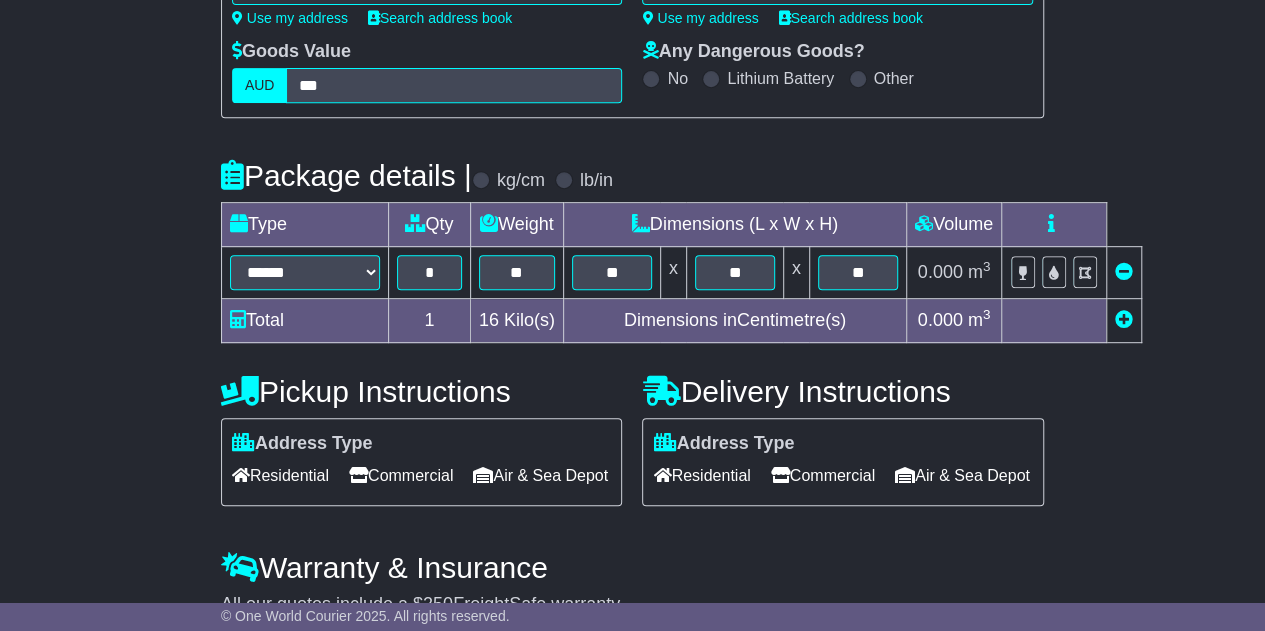 click on "Commercial" at bounding box center [823, 475] 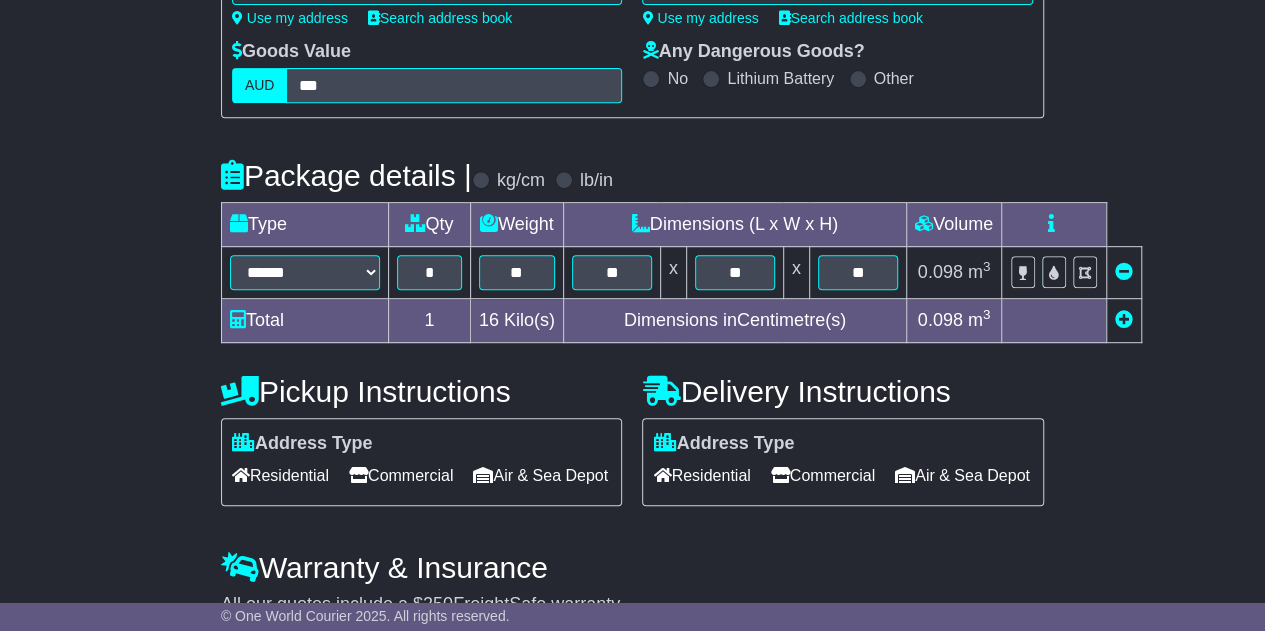 click on "Commercial" at bounding box center [401, 475] 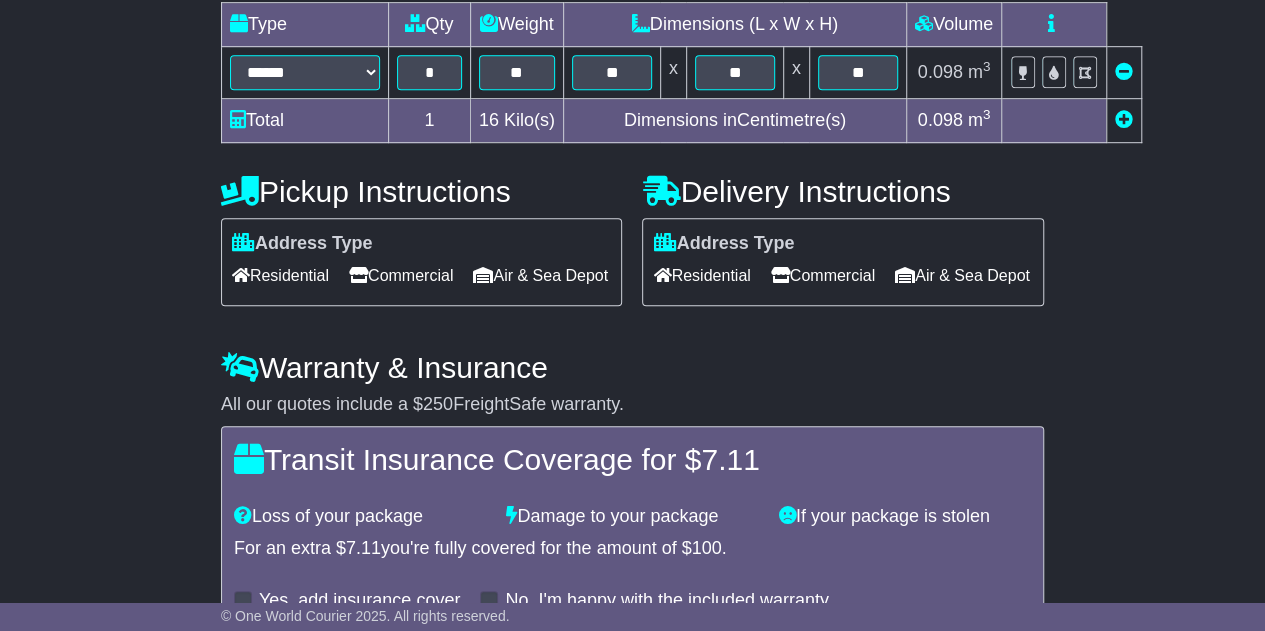 scroll, scrollTop: 746, scrollLeft: 0, axis: vertical 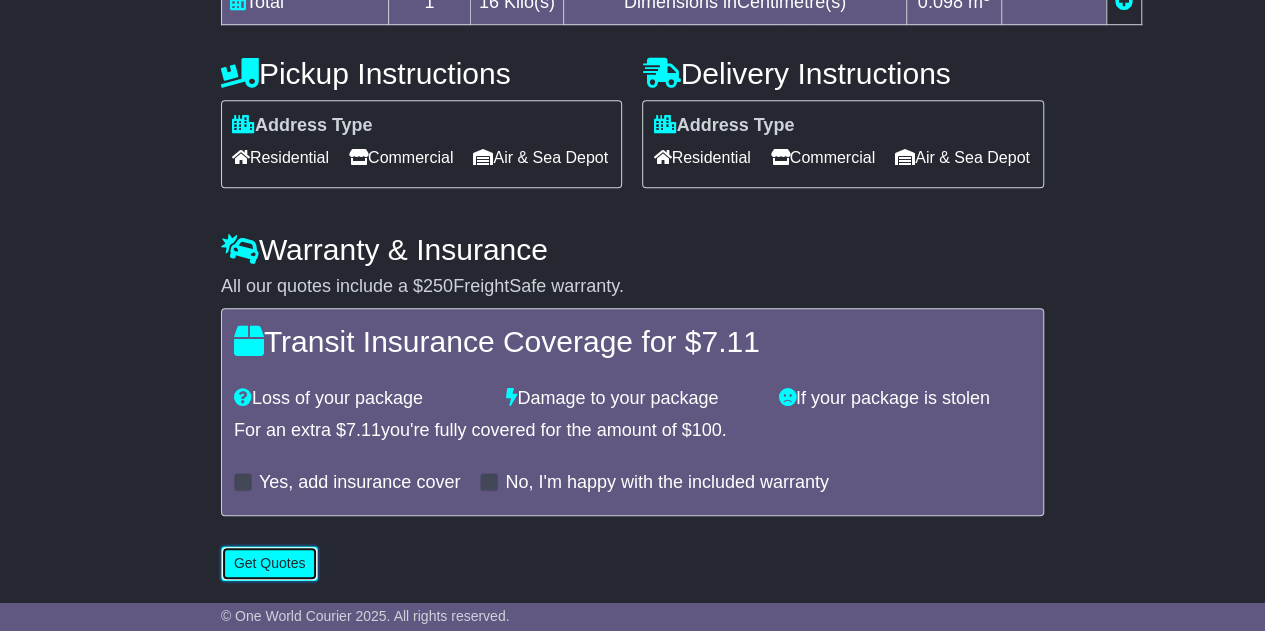 click on "Get Quotes" at bounding box center (270, 563) 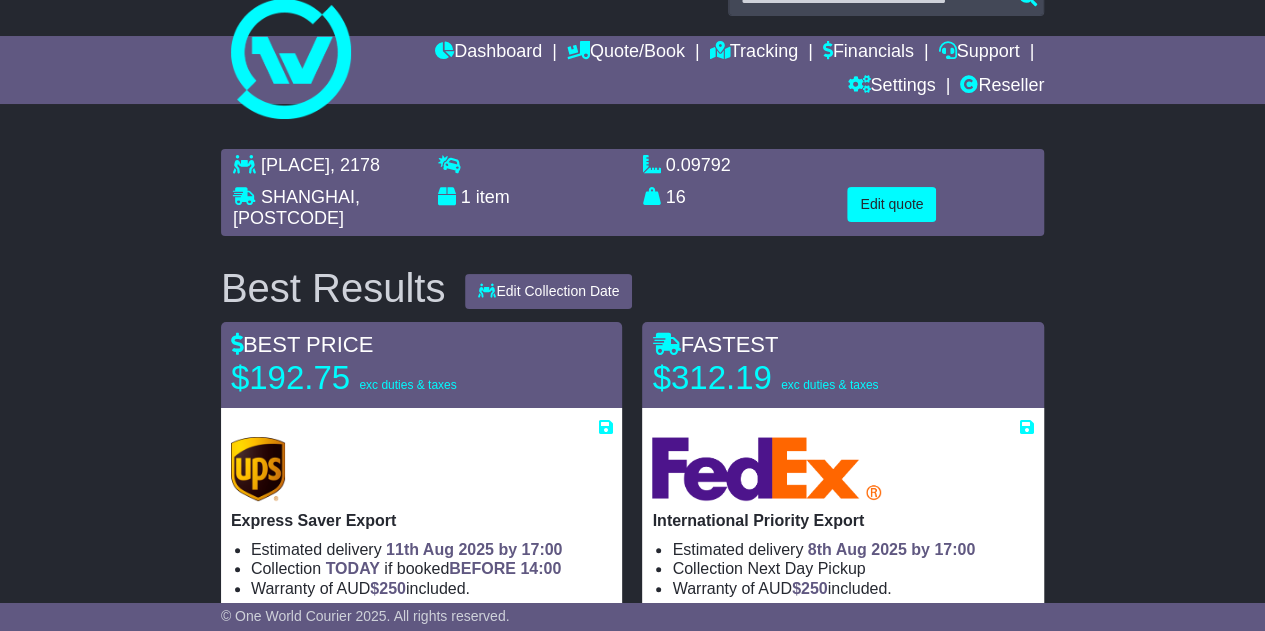 scroll, scrollTop: 0, scrollLeft: 0, axis: both 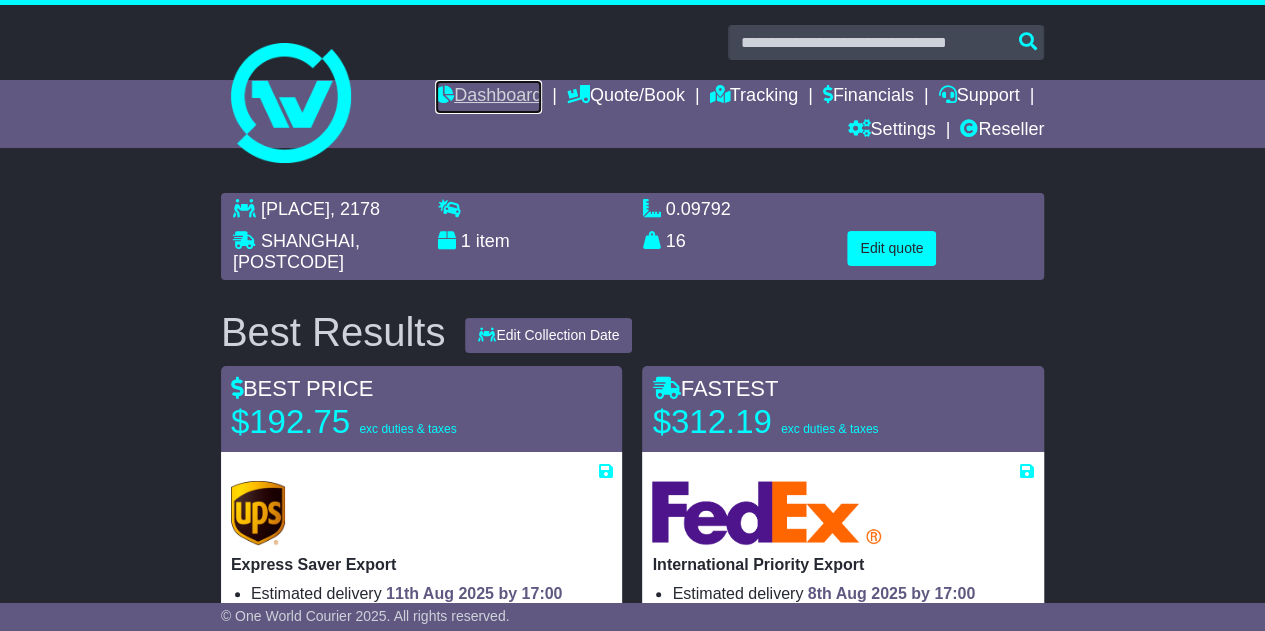click on "Dashboard" at bounding box center [488, 97] 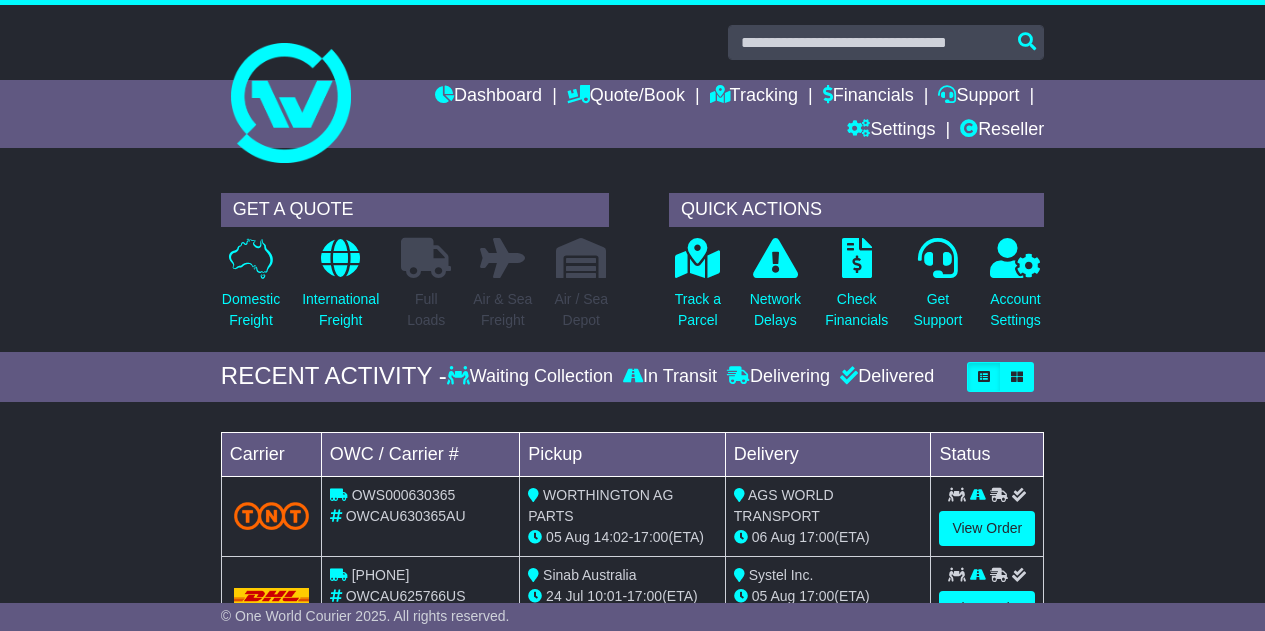 scroll, scrollTop: 0, scrollLeft: 0, axis: both 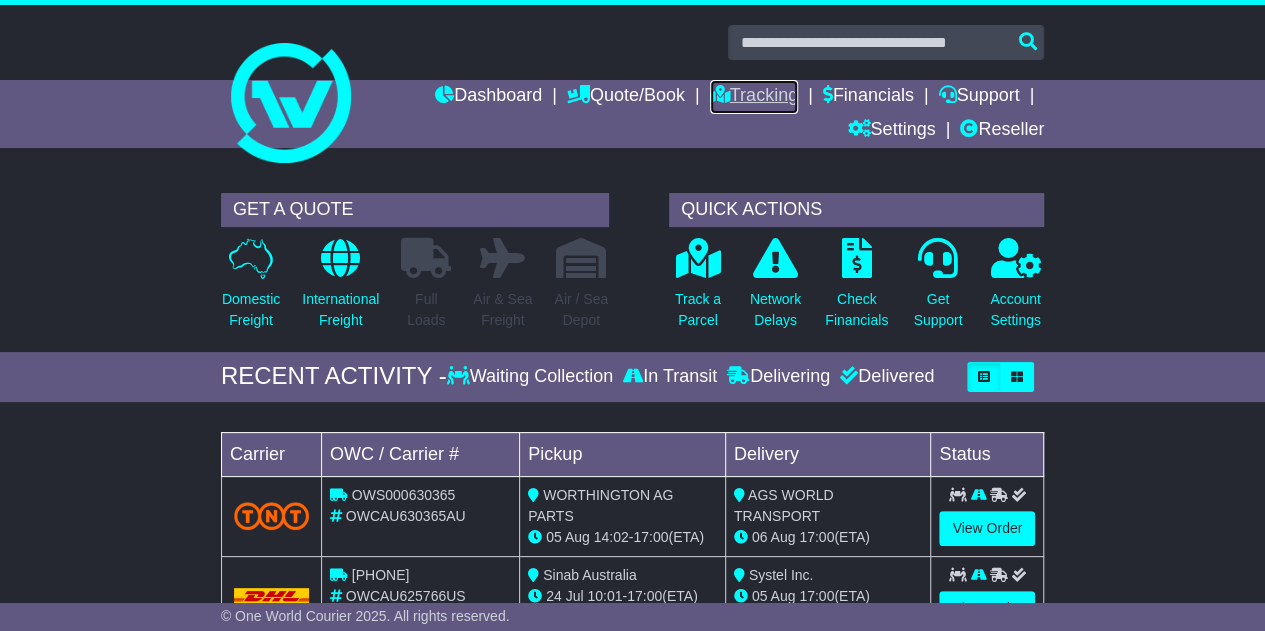 click on "Tracking" at bounding box center (754, 97) 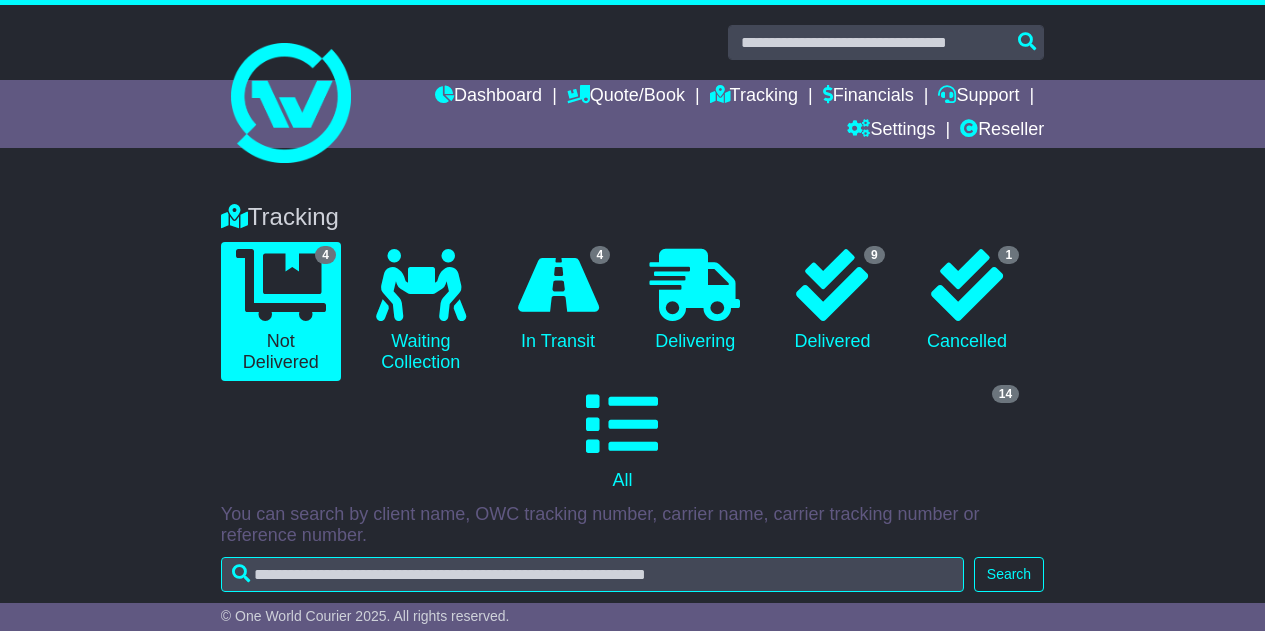 scroll, scrollTop: 0, scrollLeft: 0, axis: both 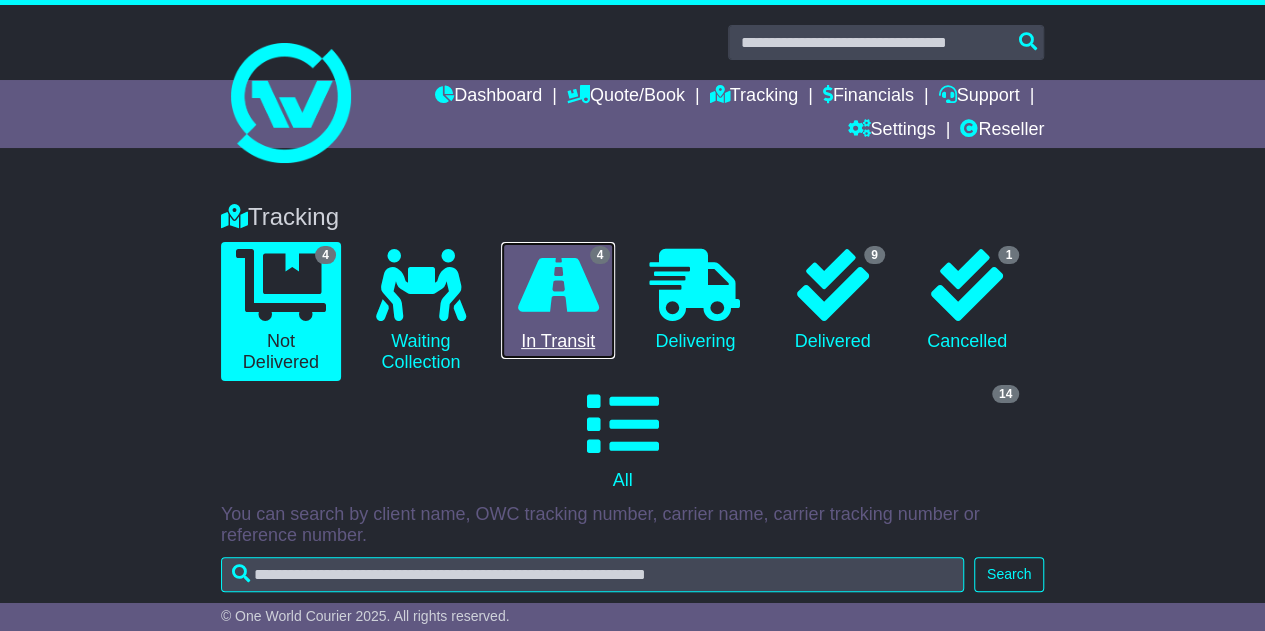 click on "4
In Transit" at bounding box center [558, 301] 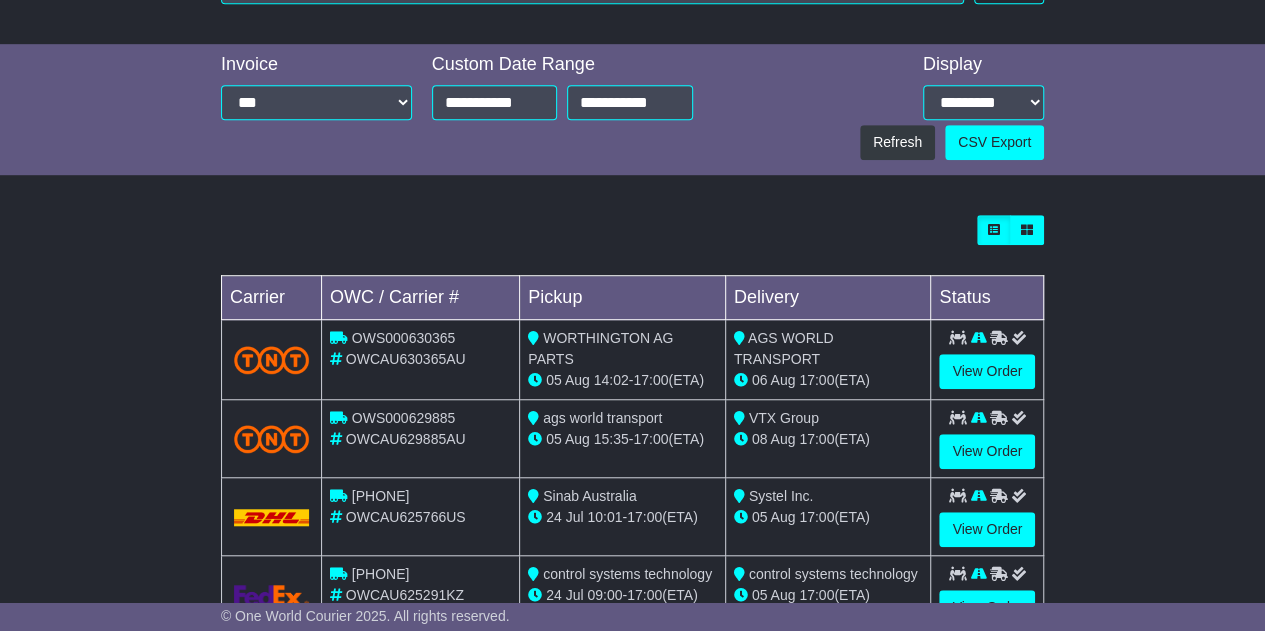 scroll, scrollTop: 656, scrollLeft: 0, axis: vertical 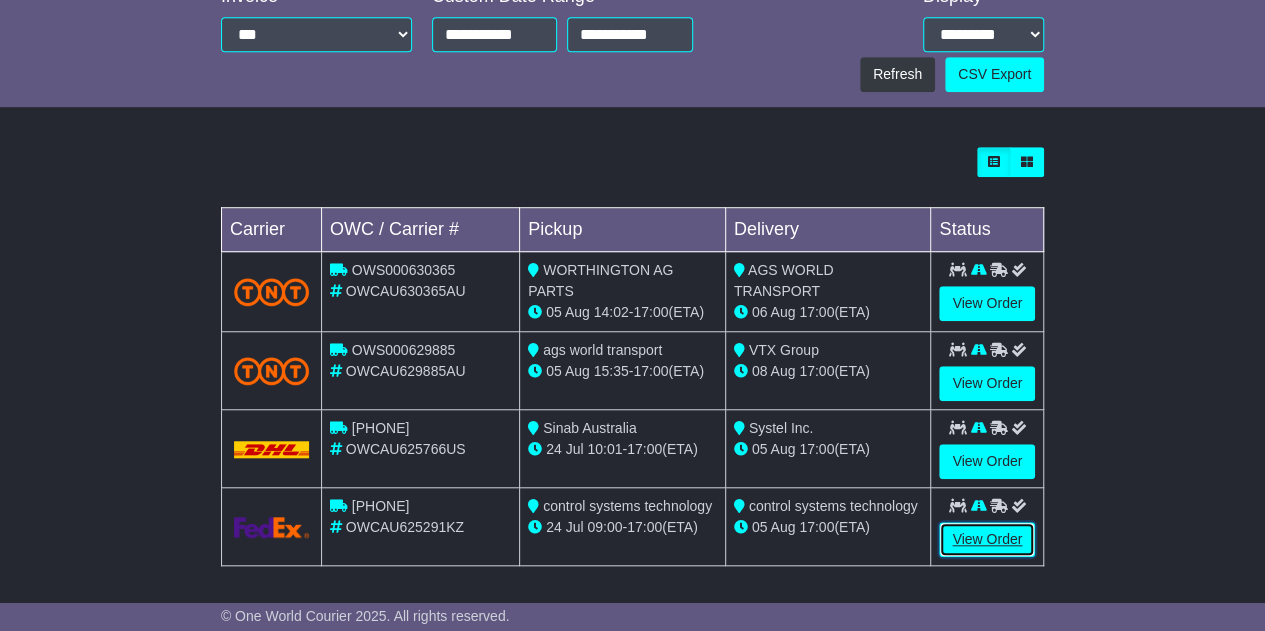 click on "View Order" at bounding box center (987, 539) 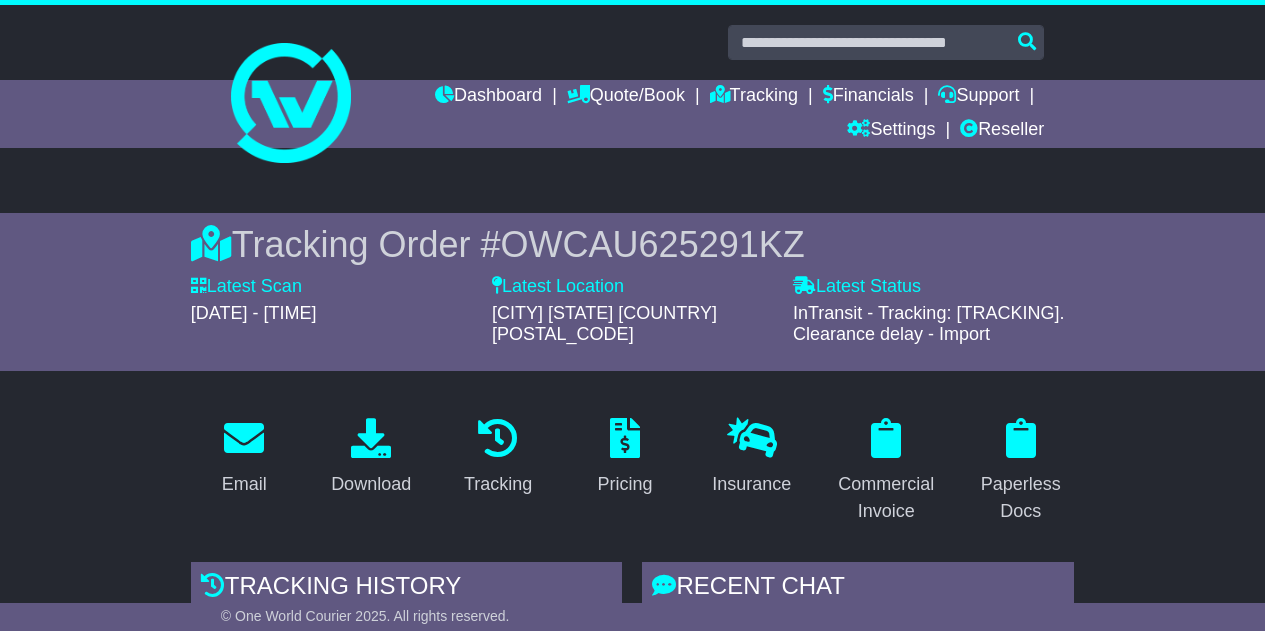 scroll, scrollTop: 0, scrollLeft: 0, axis: both 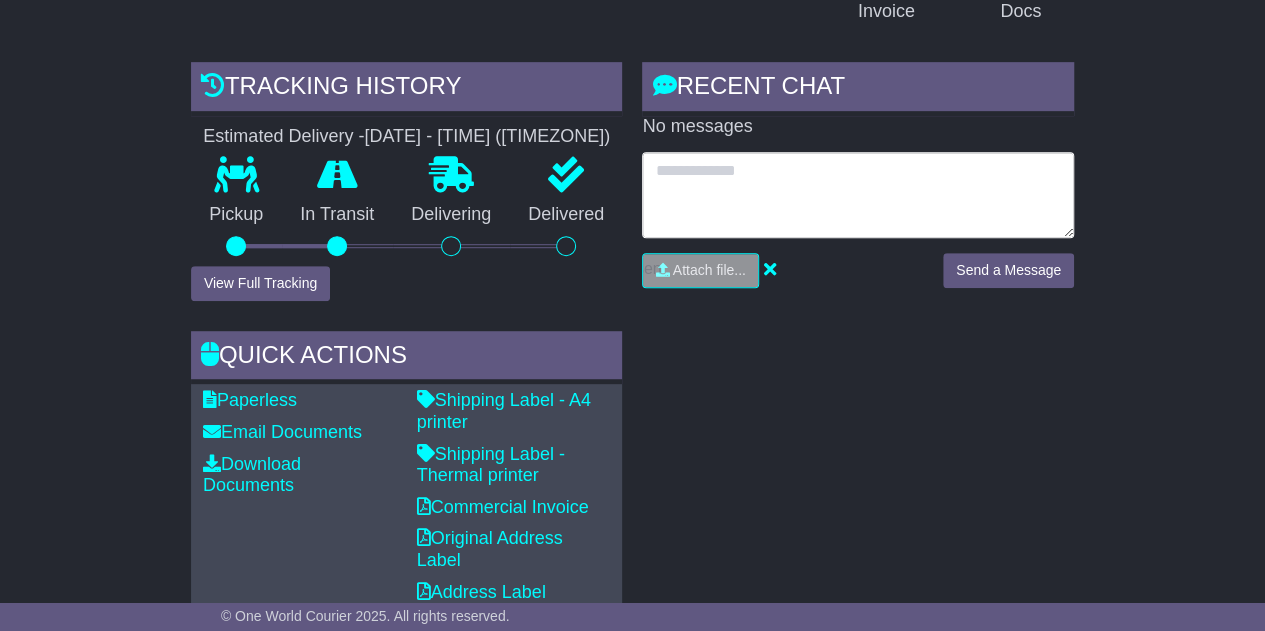 click at bounding box center (858, 195) 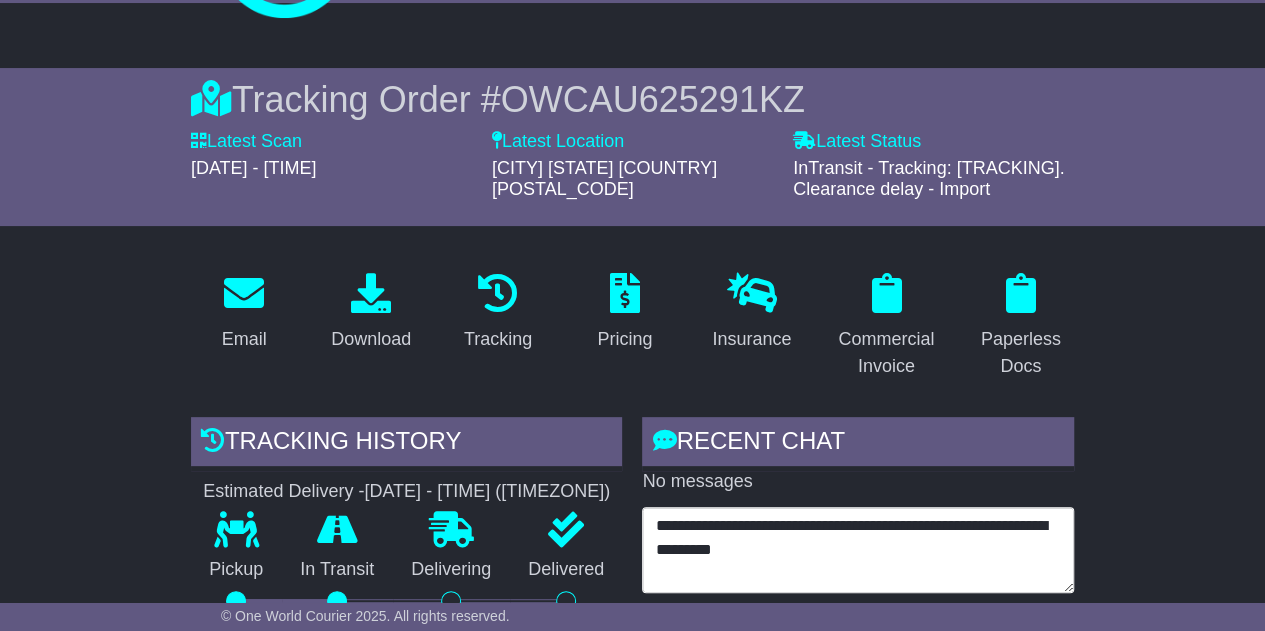 scroll, scrollTop: 300, scrollLeft: 0, axis: vertical 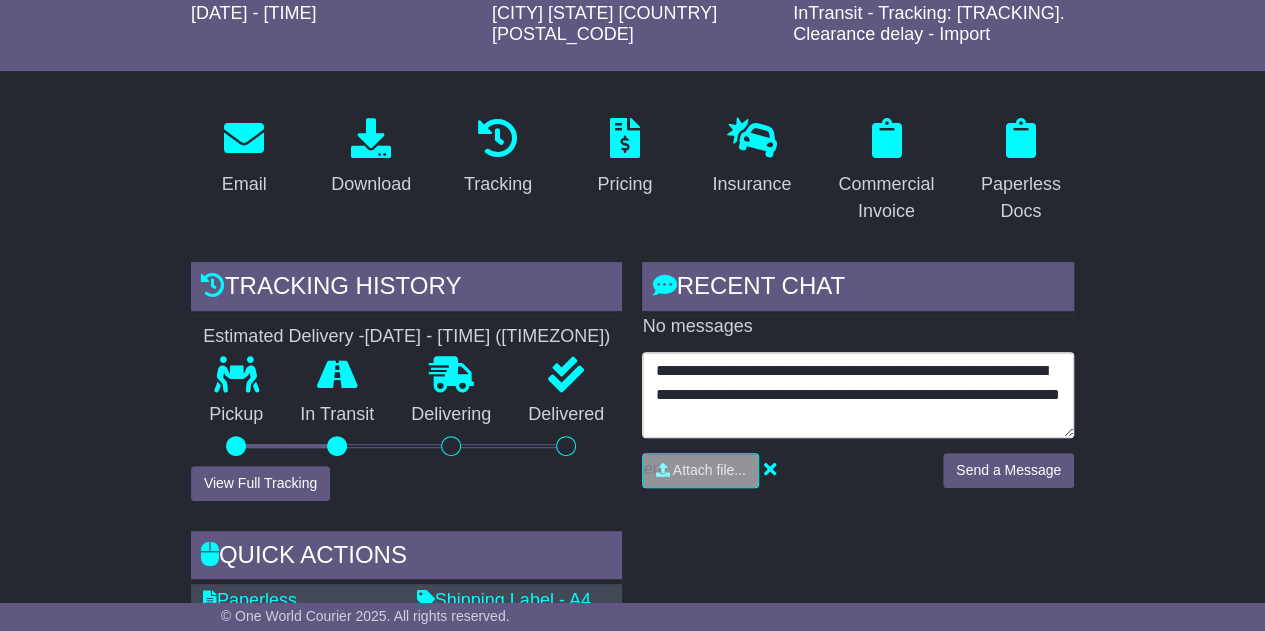 type on "**********" 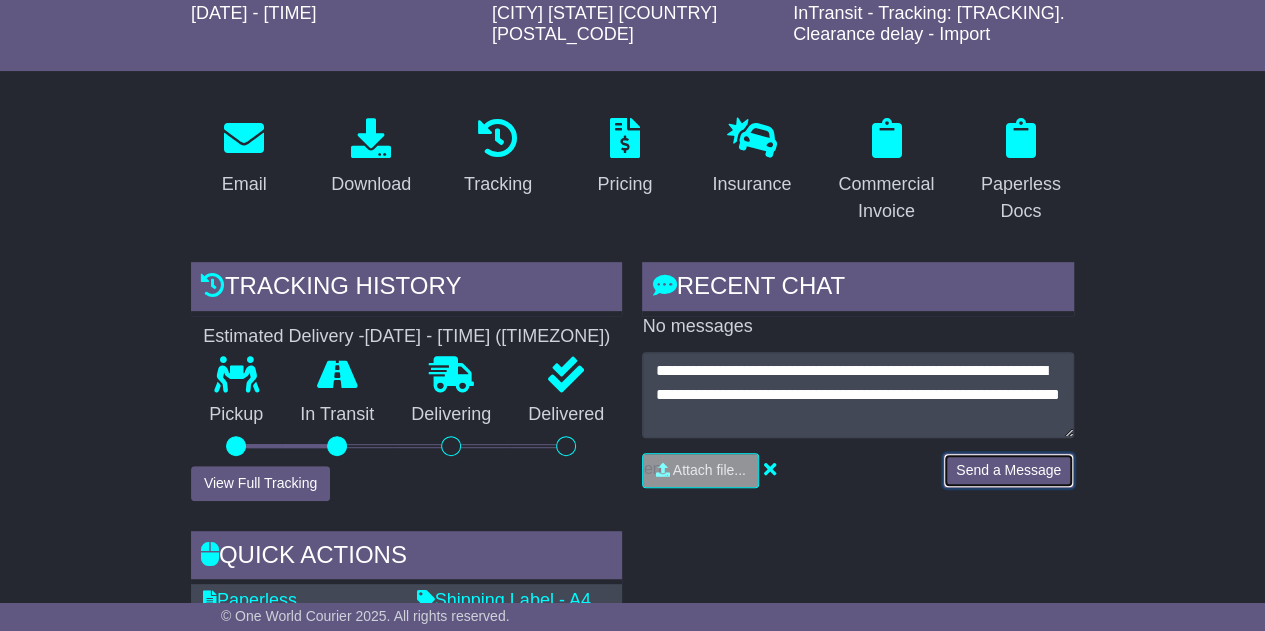 click on "Send a Message" at bounding box center (1008, 470) 